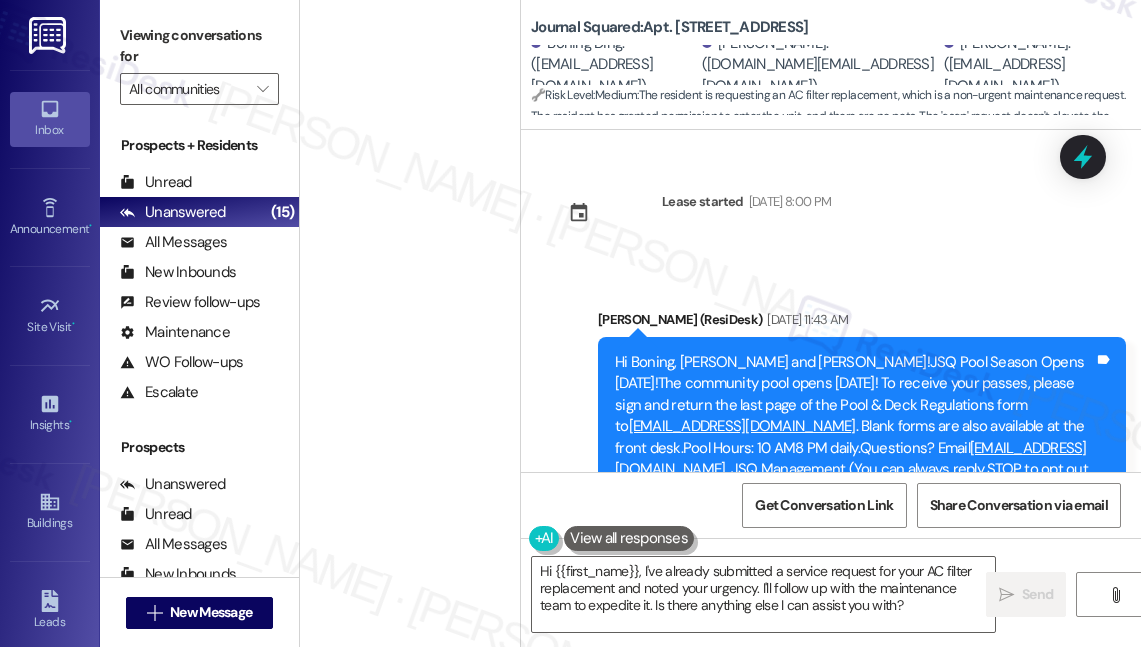 scroll, scrollTop: 0, scrollLeft: 0, axis: both 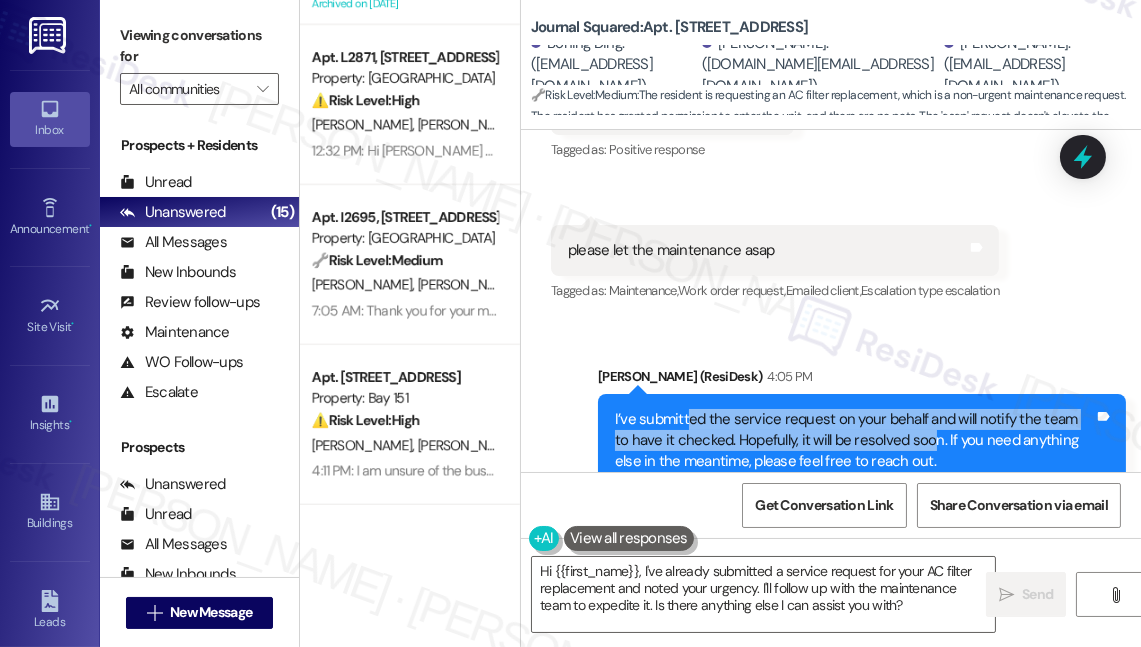 drag, startPoint x: 685, startPoint y: 311, endPoint x: 914, endPoint y: 336, distance: 230.36058 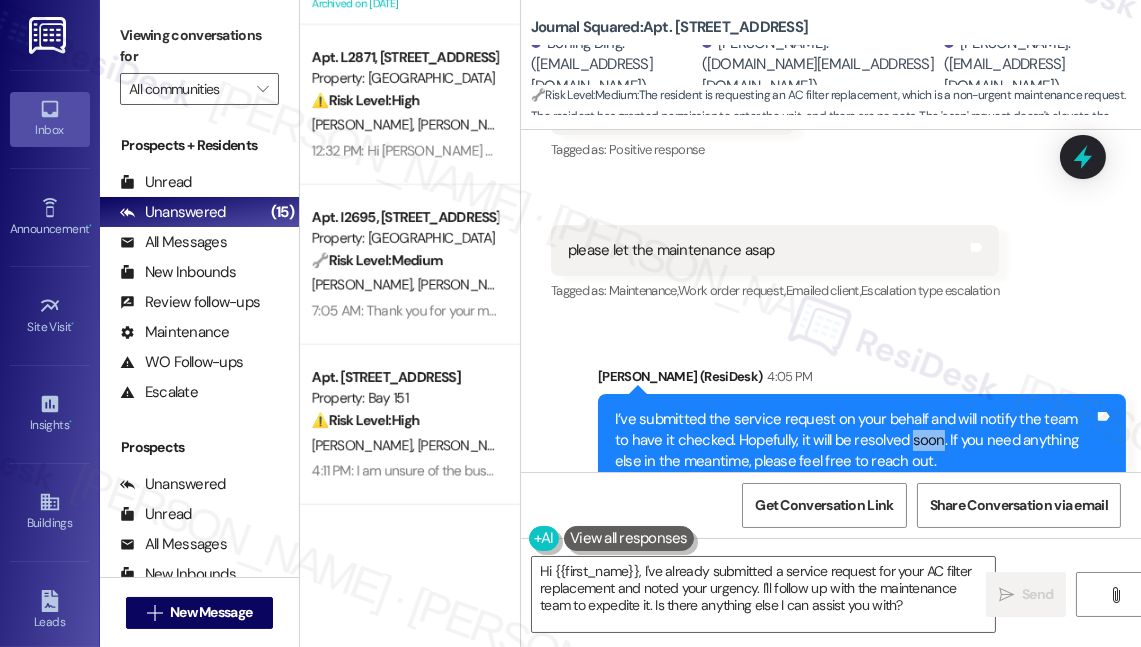 click on "I’ve submitted the service request on your behalf and will notify the team to have it checked. Hopefully, it will be resolved soon. If you need anything else in the meantime, please feel free to reach out." at bounding box center (854, 441) 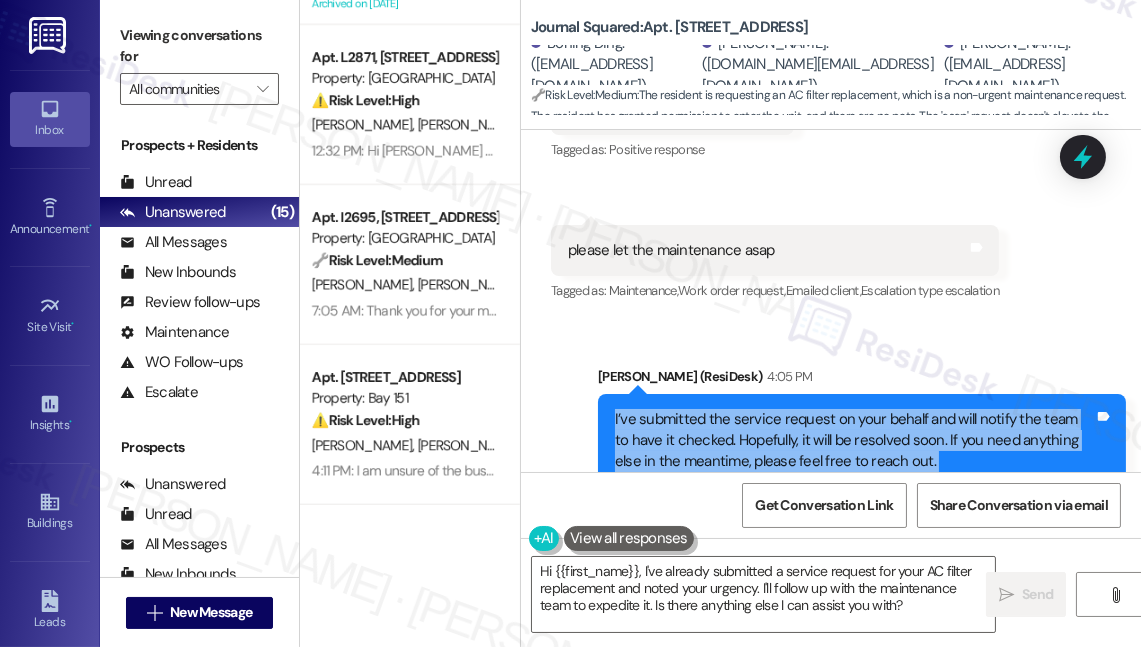 click on "I’ve submitted the service request on your behalf and will notify the team to have it checked. Hopefully, it will be resolved soon. If you need anything else in the meantime, please feel free to reach out." at bounding box center (854, 441) 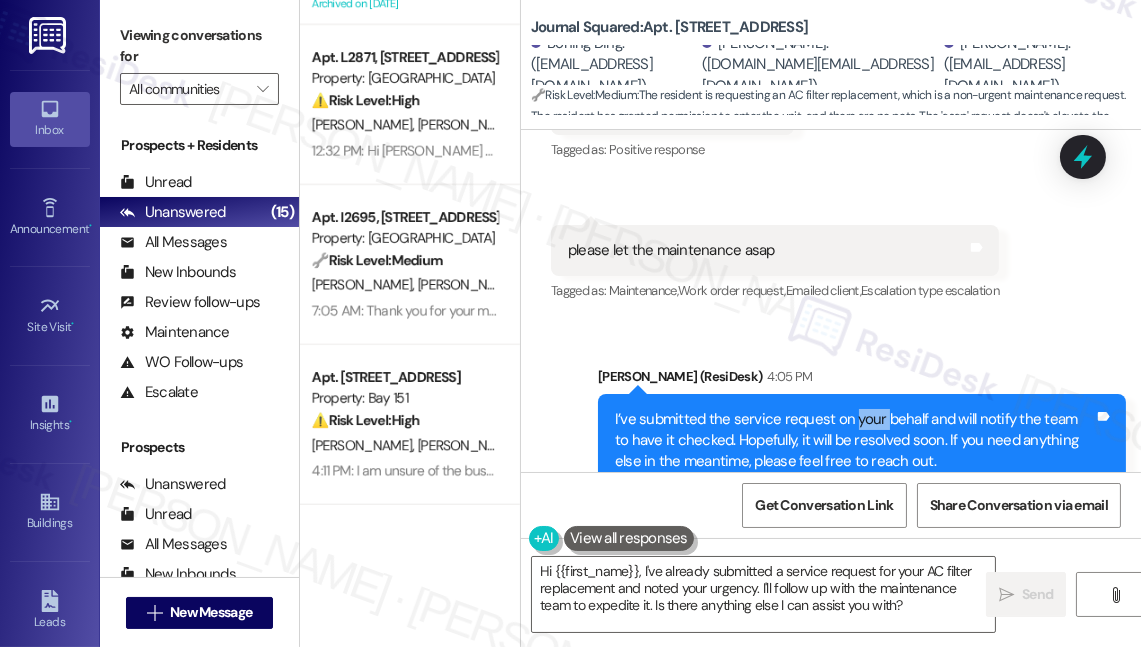 click on "I’ve submitted the service request on your behalf and will notify the team to have it checked. Hopefully, it will be resolved soon. If you need anything else in the meantime, please feel free to reach out." at bounding box center (854, 441) 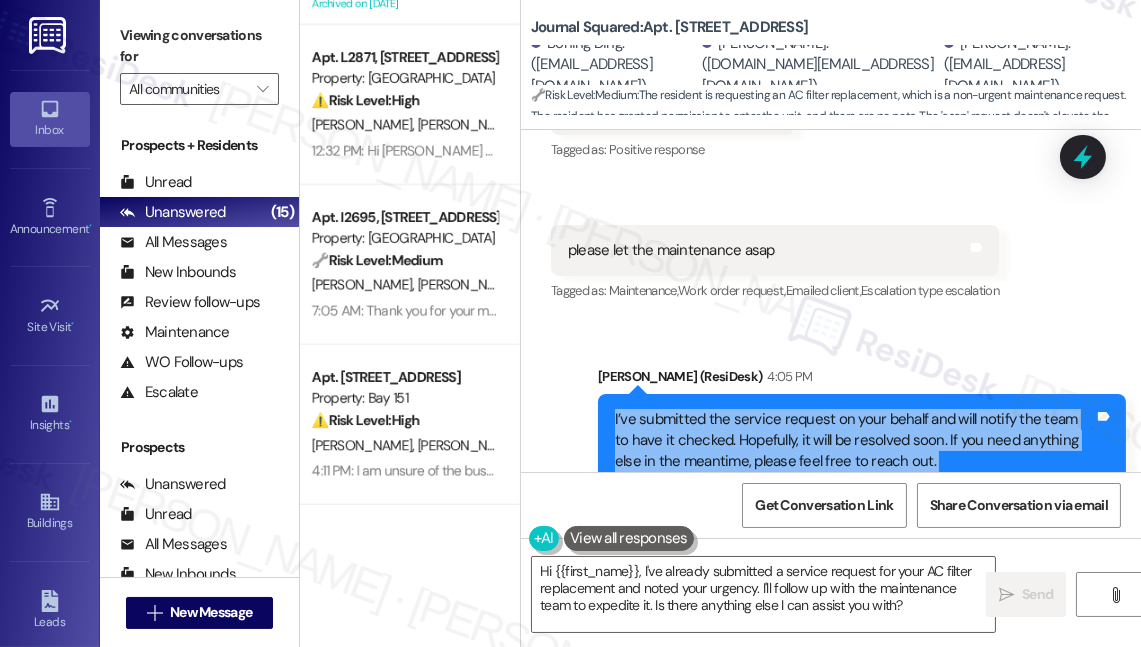 click on "I’ve submitted the service request on your behalf and will notify the team to have it checked. Hopefully, it will be resolved soon. If you need anything else in the meantime, please feel free to reach out." at bounding box center [854, 441] 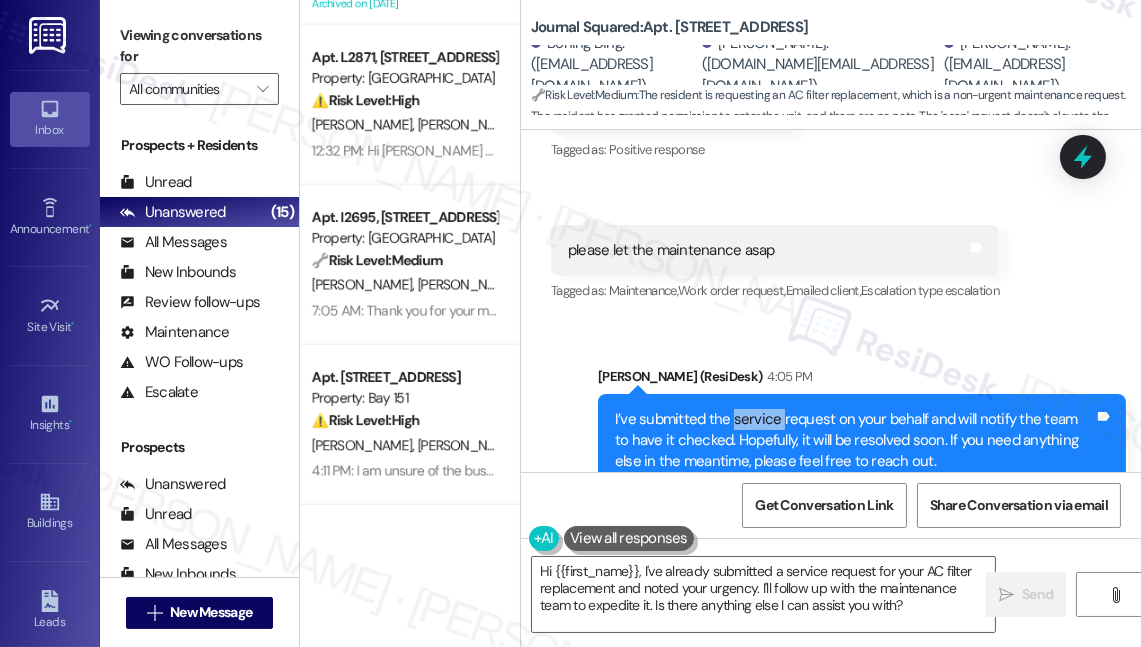 click on "I’ve submitted the service request on your behalf and will notify the team to have it checked. Hopefully, it will be resolved soon. If you need anything else in the meantime, please feel free to reach out." at bounding box center [854, 441] 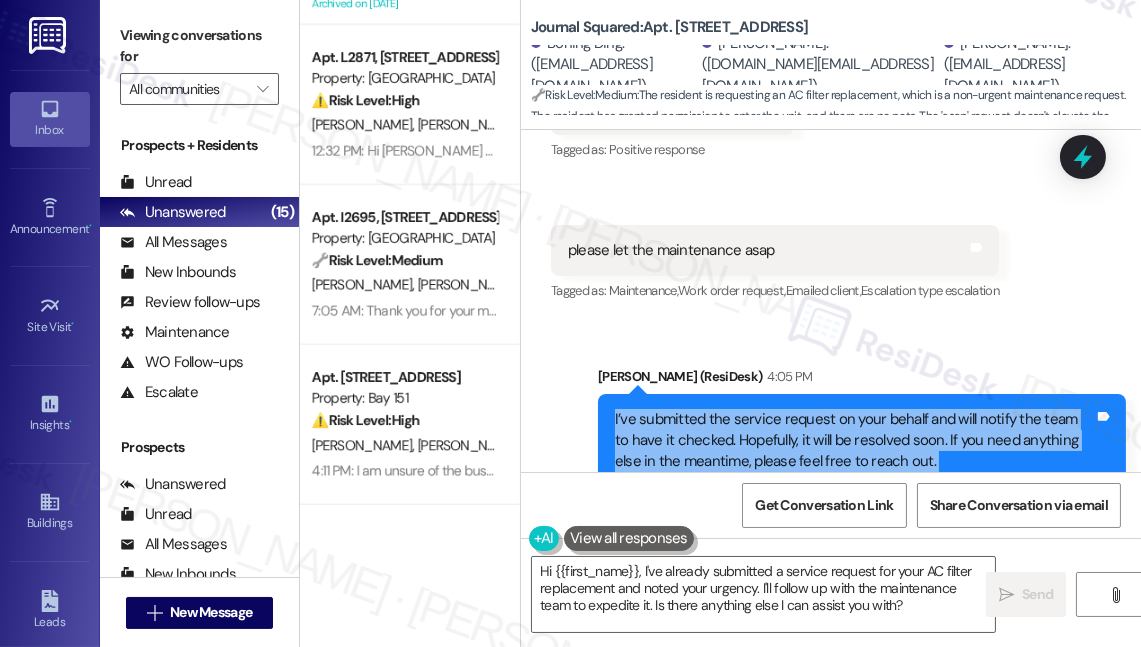 click on "I’ve submitted the service request on your behalf and will notify the team to have it checked. Hopefully, it will be resolved soon. If you need anything else in the meantime, please feel free to reach out." at bounding box center [854, 441] 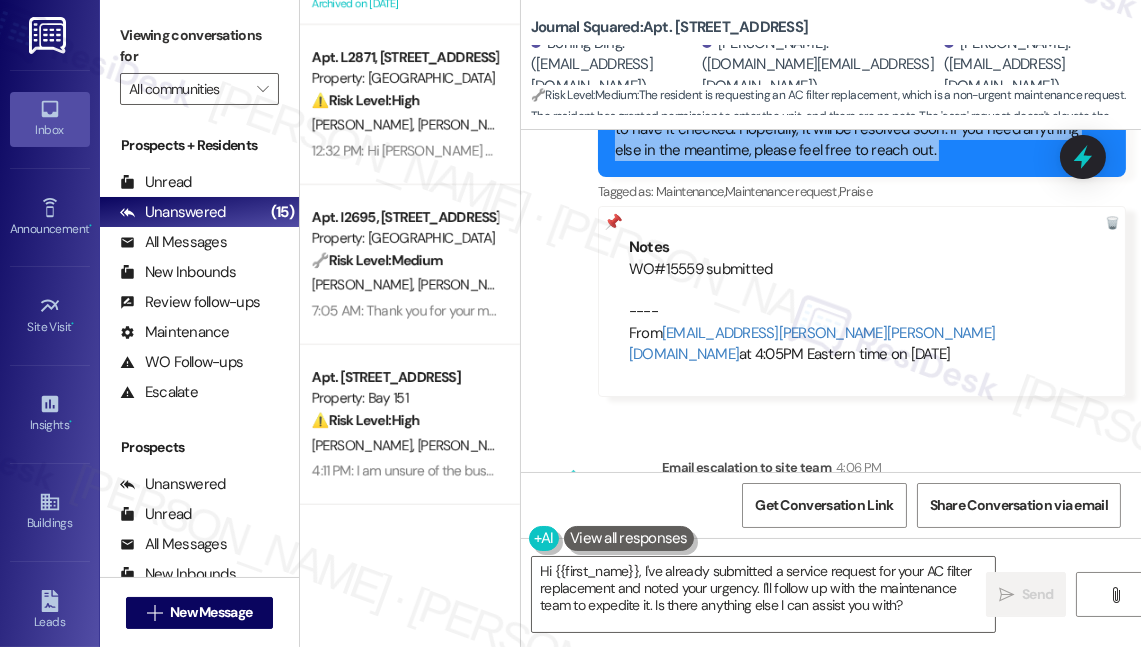 scroll, scrollTop: 8357, scrollLeft: 0, axis: vertical 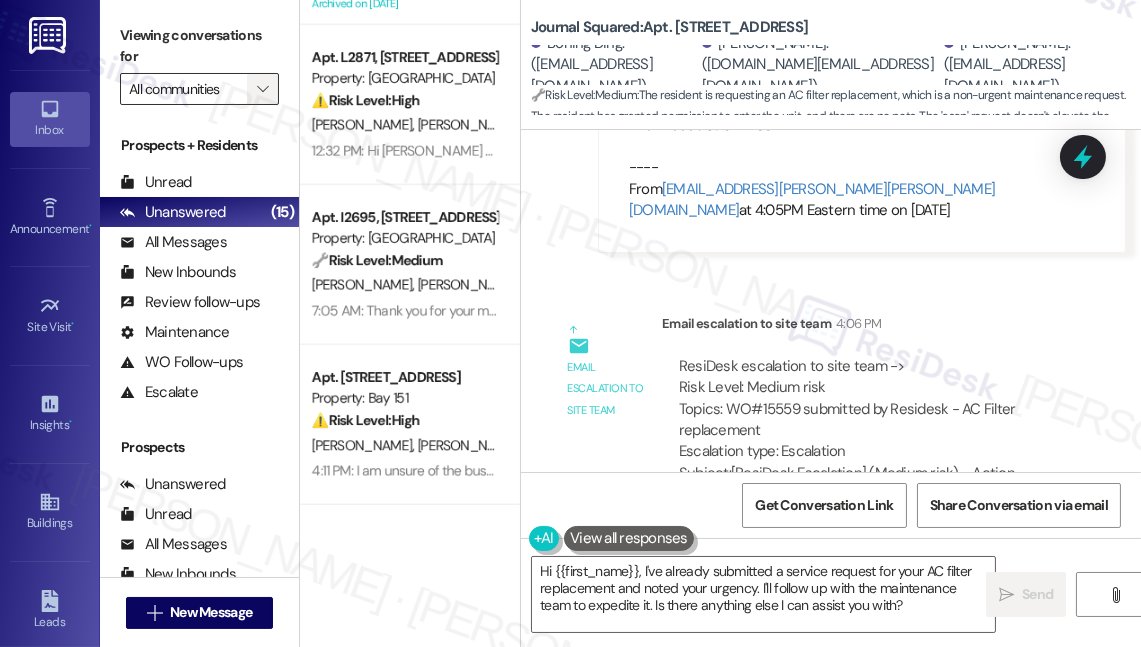 click on "" at bounding box center (262, 89) 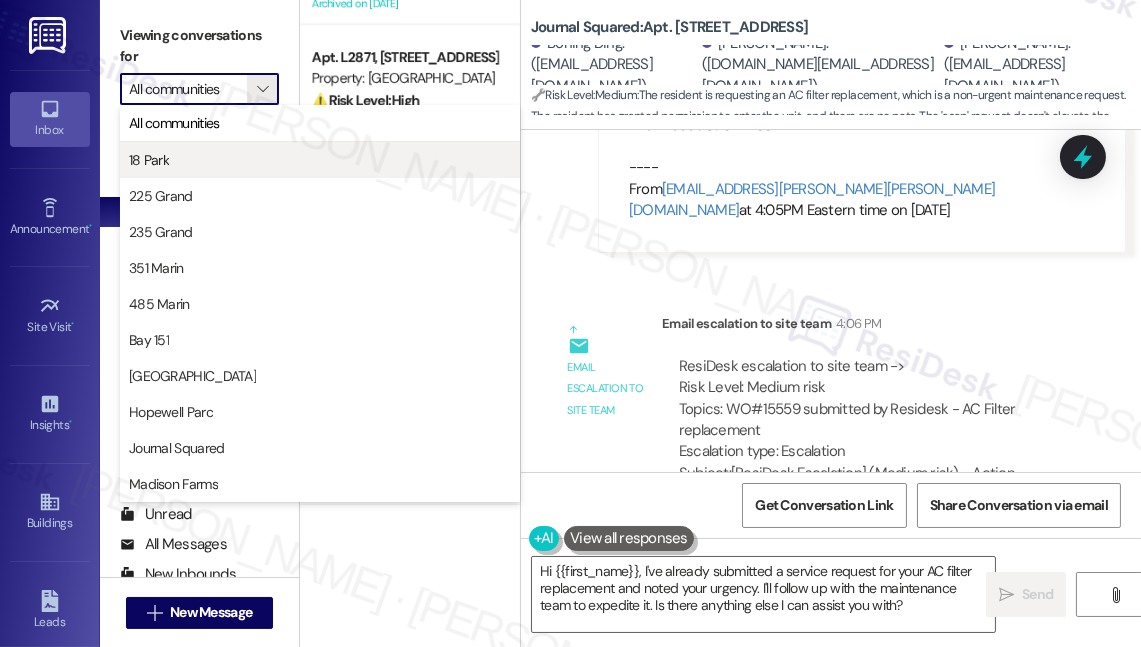 click on "18 Park" at bounding box center [320, 160] 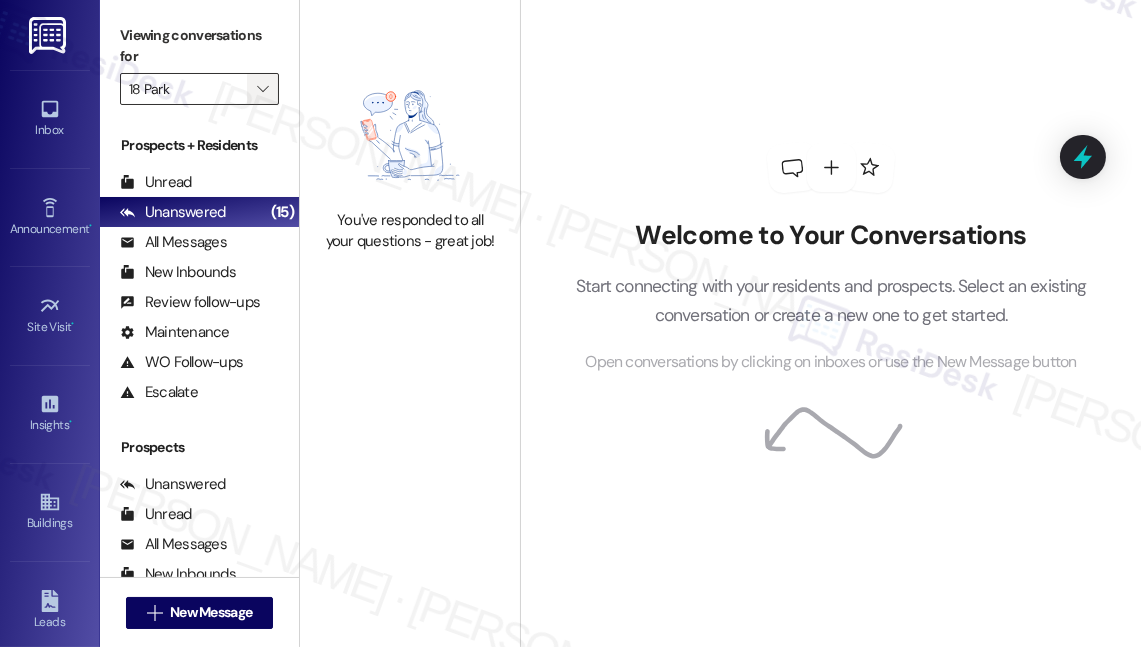 click on "" at bounding box center [262, 89] 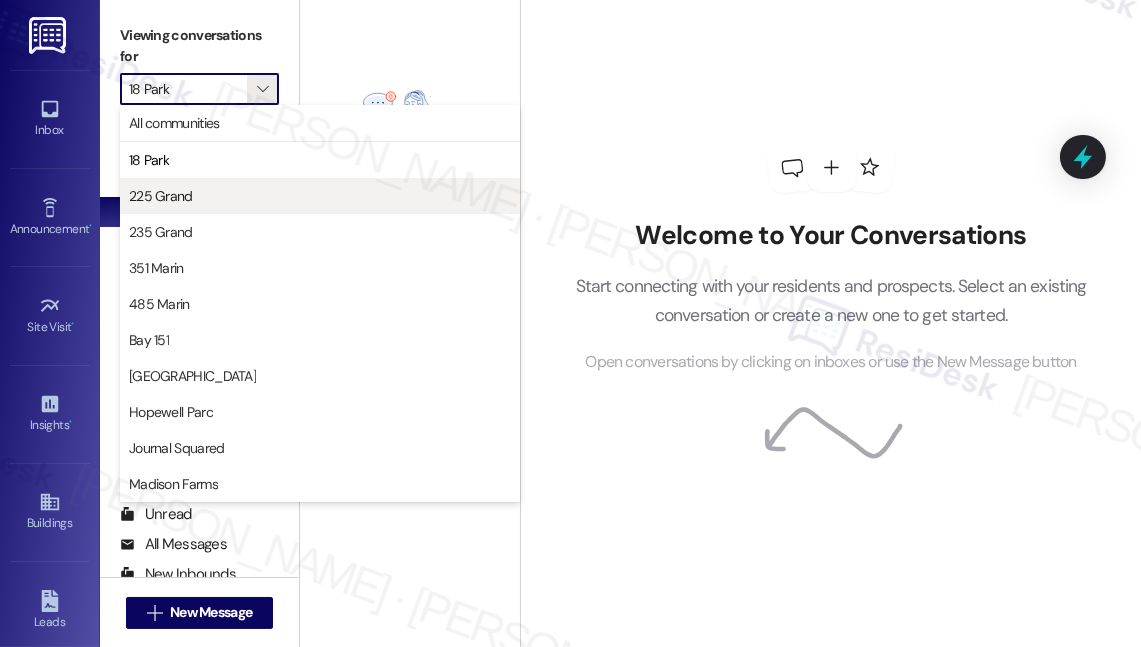click on "225 Grand" at bounding box center (320, 196) 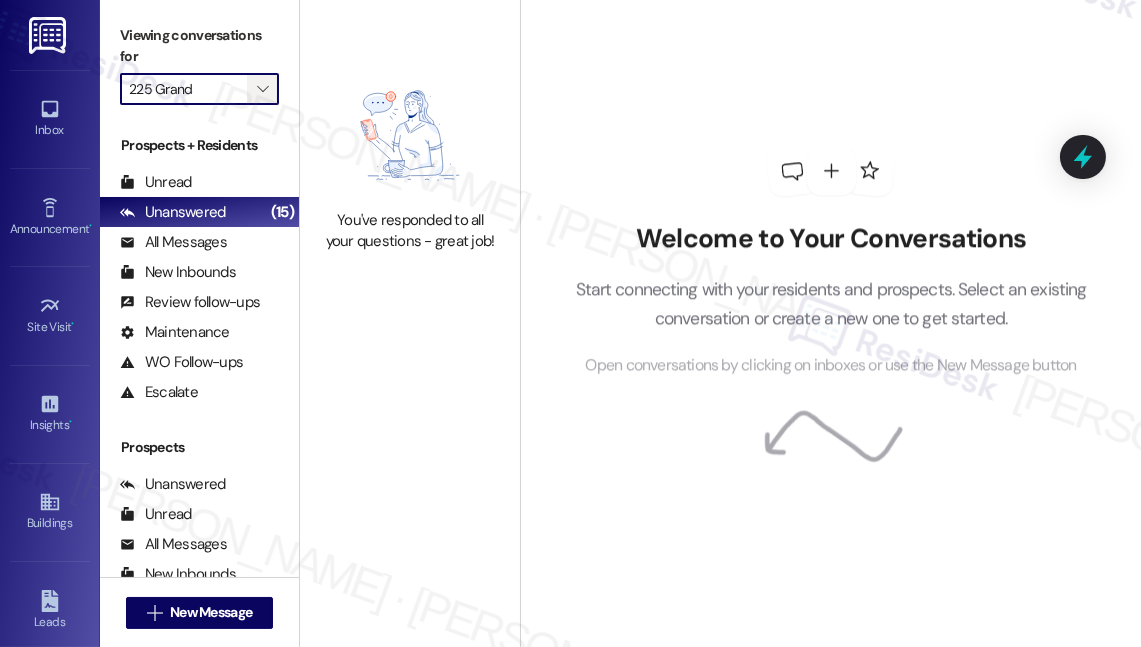 click on "" at bounding box center [263, 89] 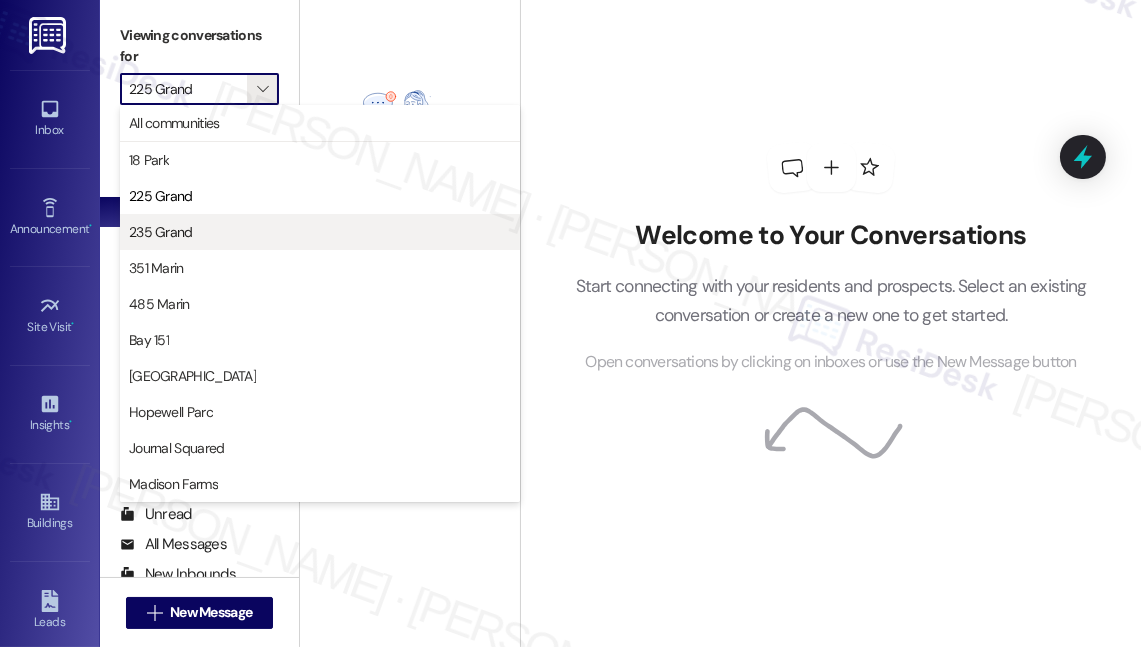 click on "235 Grand" at bounding box center [320, 232] 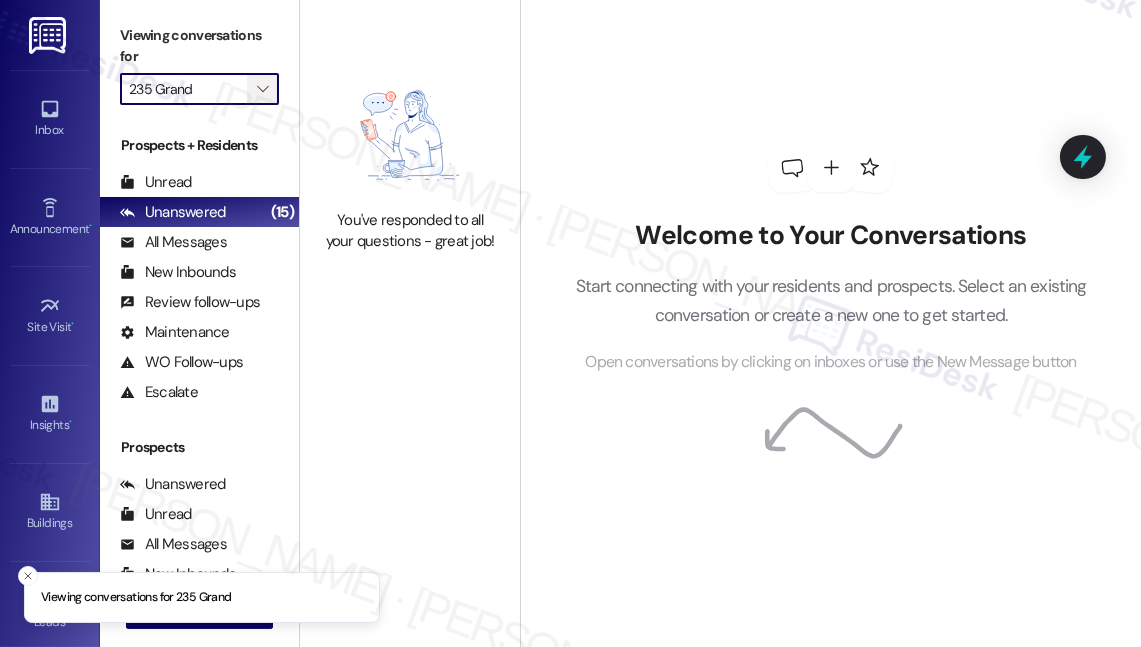 click on "" at bounding box center (263, 89) 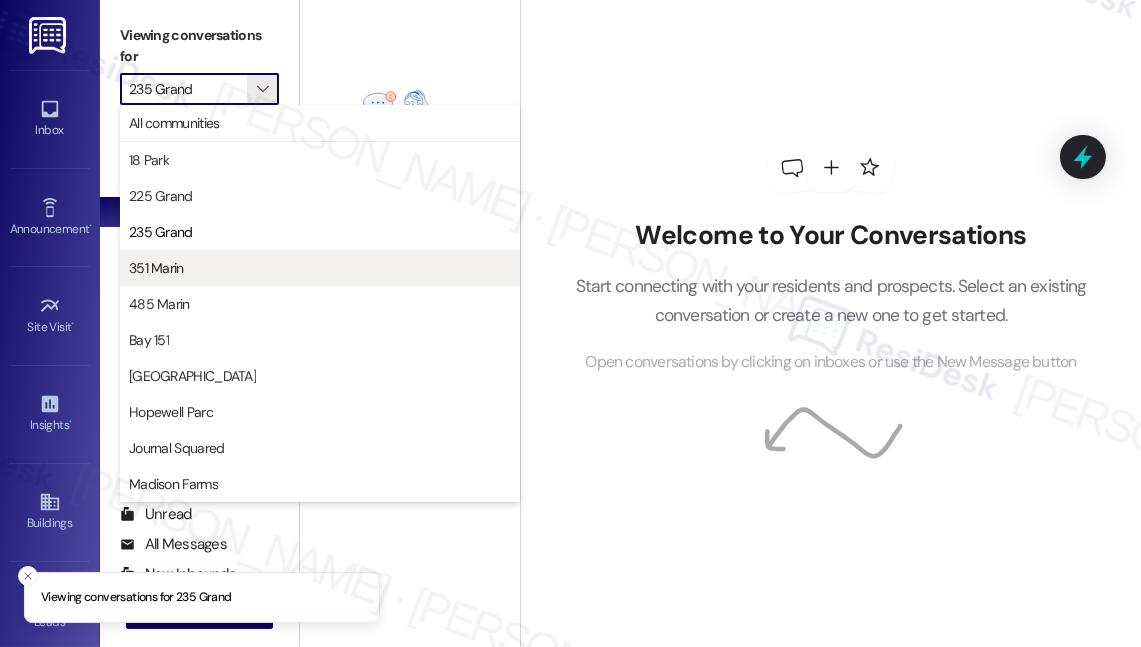 click on "351 Marin" at bounding box center (320, 268) 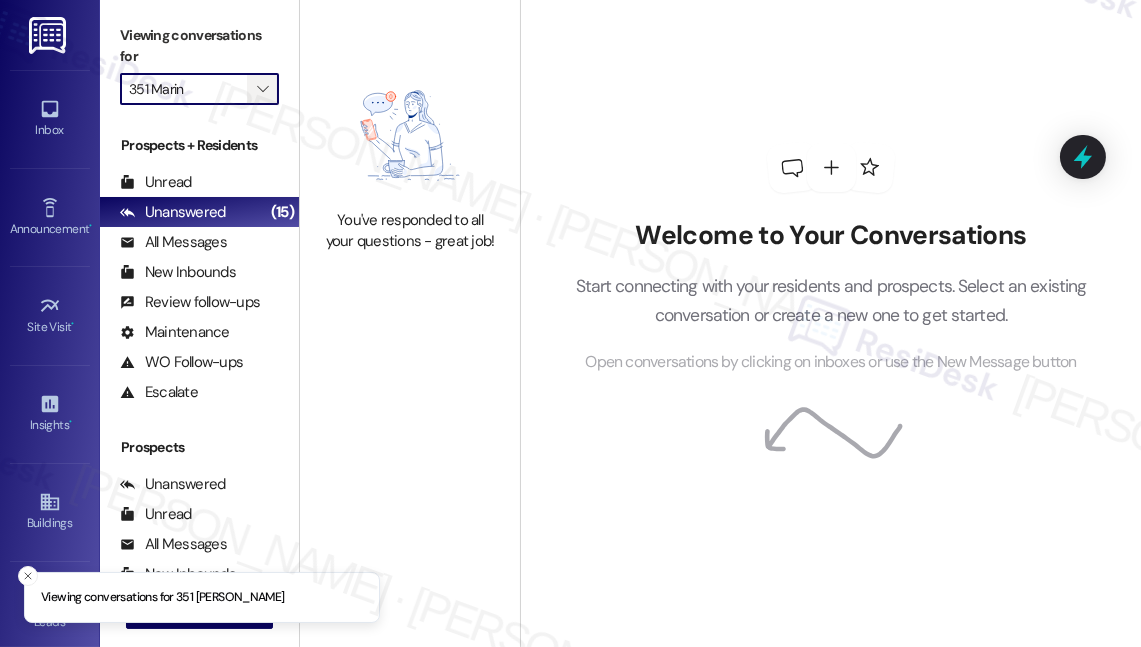 click on "" at bounding box center (262, 89) 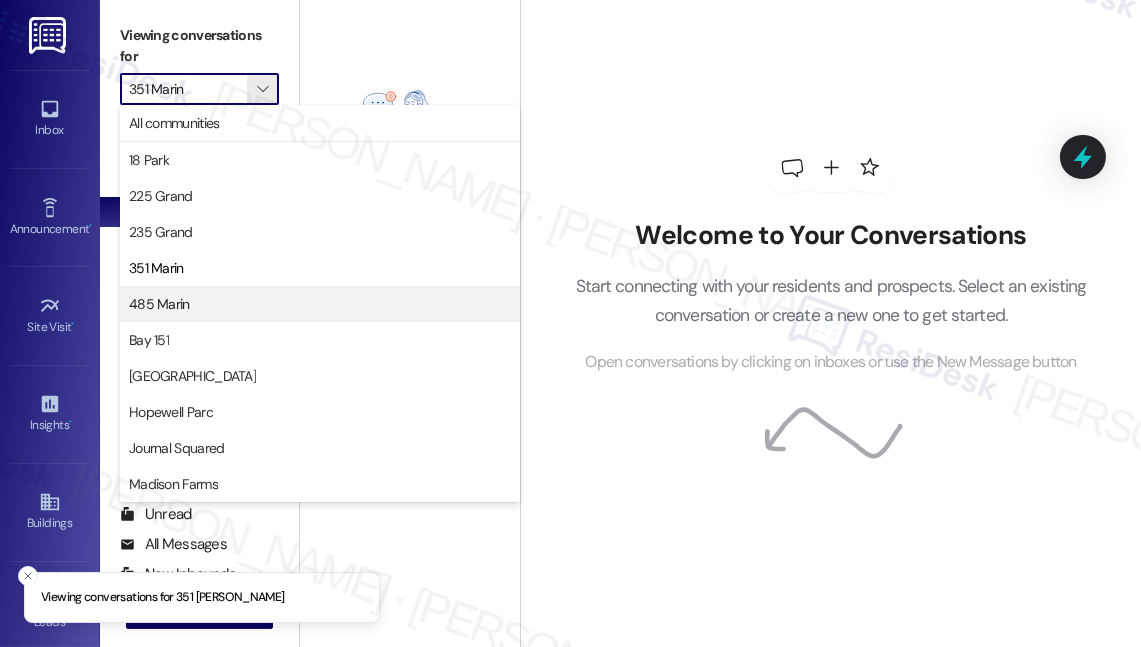 click on "485 Marin" at bounding box center [320, 304] 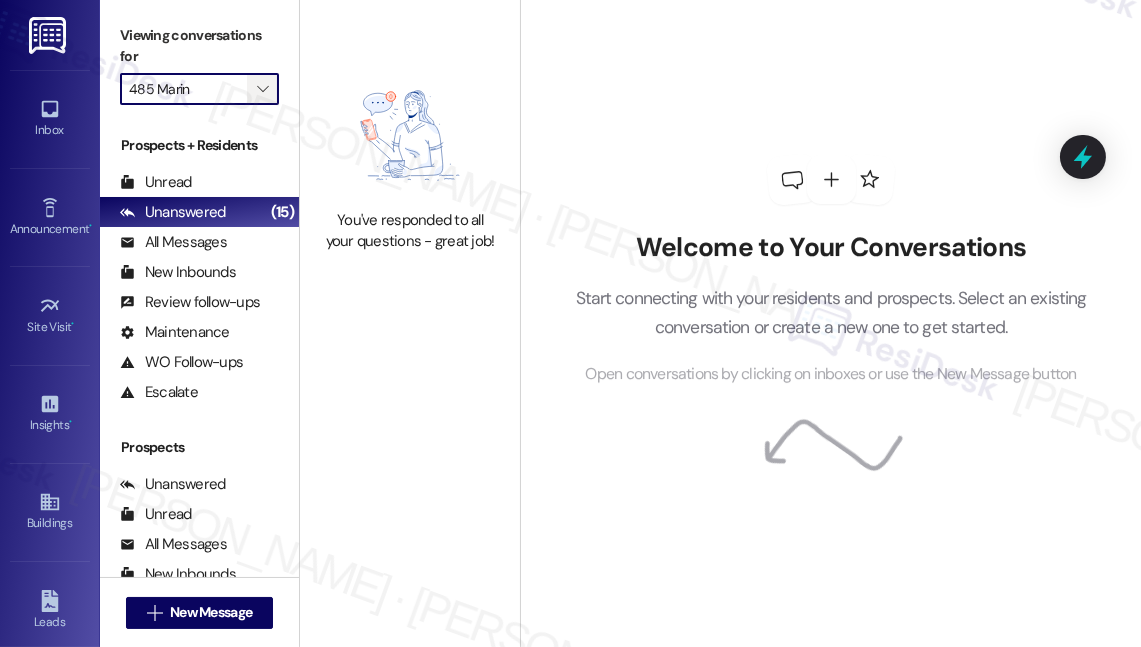 click on "" at bounding box center (262, 89) 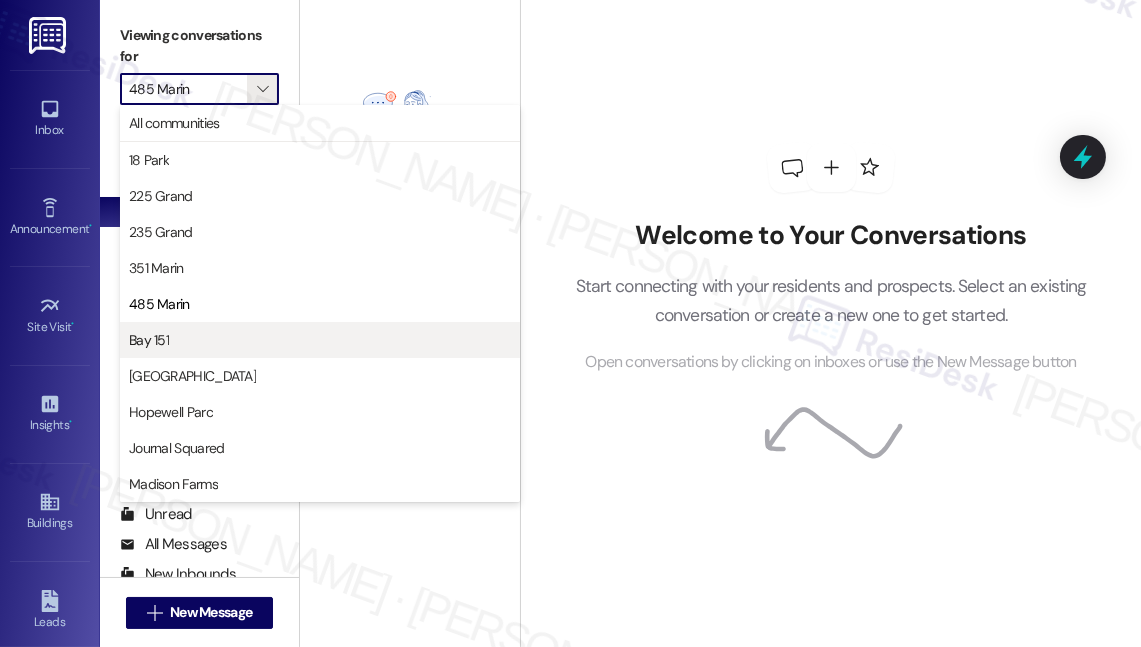 click on "Bay 151" at bounding box center (320, 340) 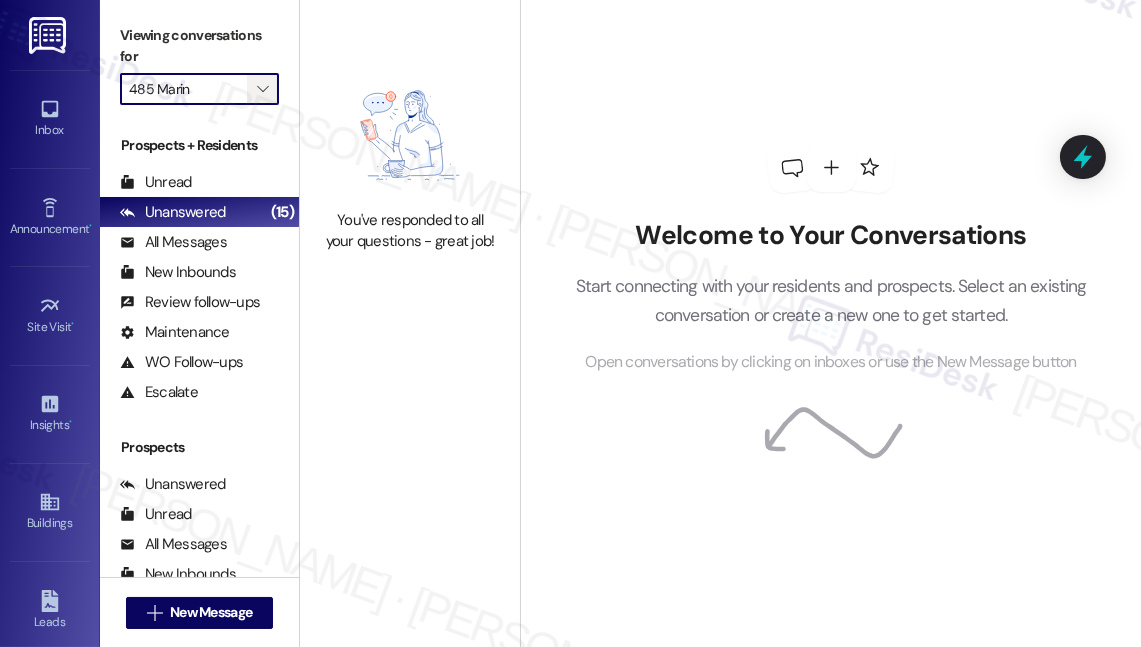 type on "Bay 151" 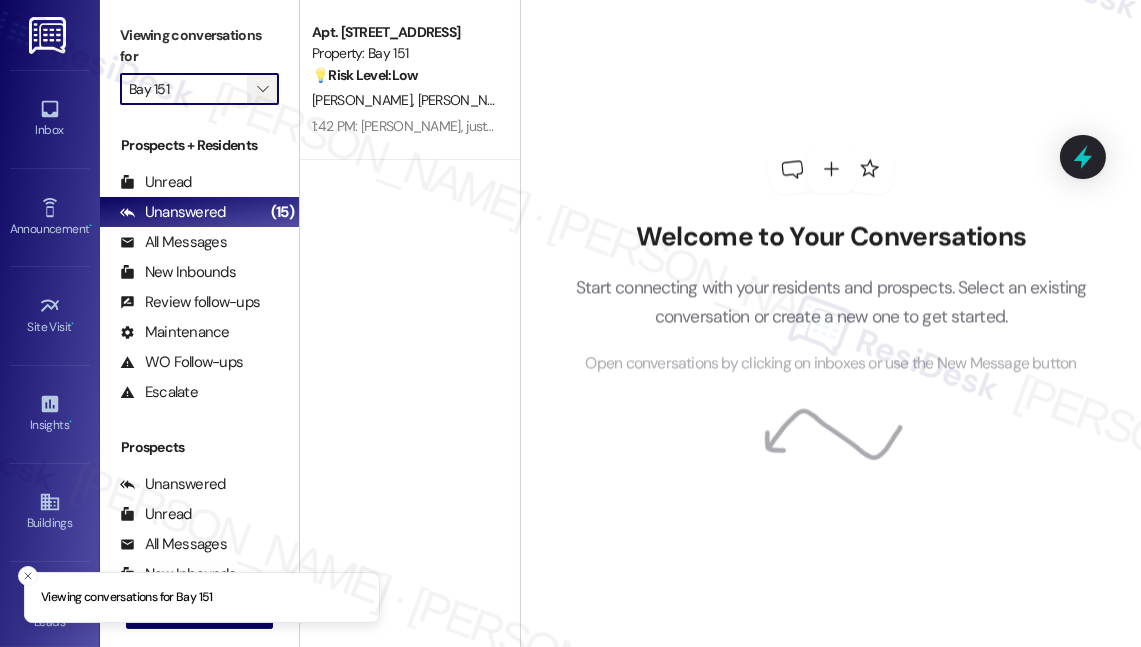 click on "" at bounding box center [262, 89] 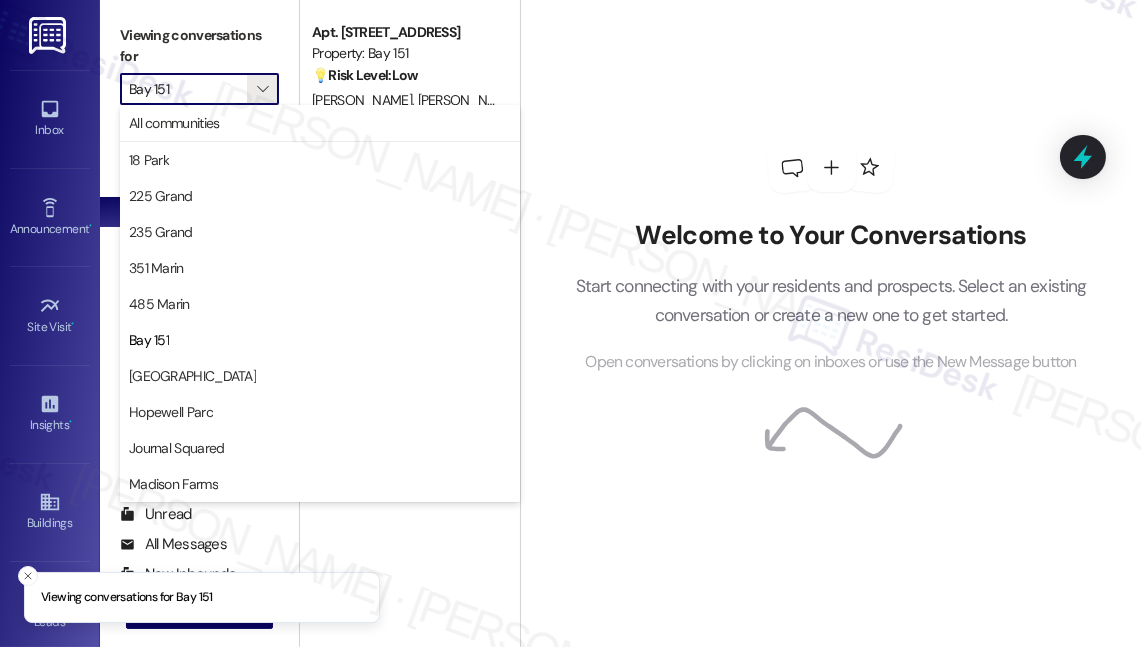 click on "Welcome to Your Conversations Start connecting with your residents and prospects. Select an existing conversation or create a new one to get started. Open conversations by clicking on inboxes or use the New Message button" at bounding box center [831, 259] 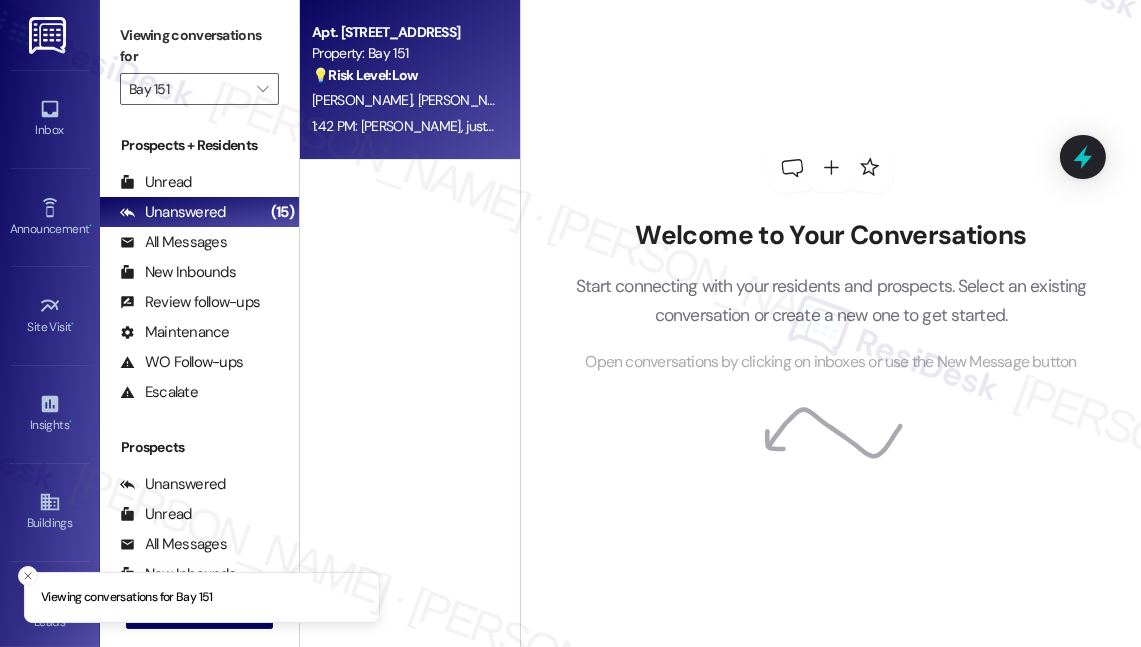 click on "[PERSON_NAME] [PERSON_NAME]" at bounding box center (404, 100) 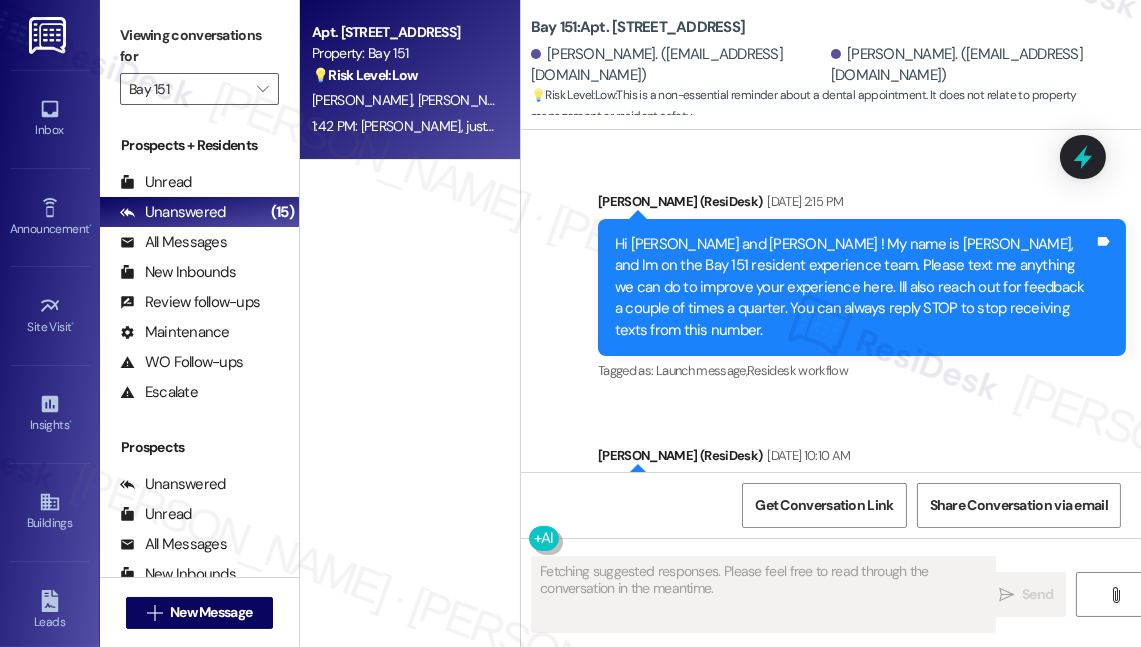 scroll, scrollTop: 72846, scrollLeft: 0, axis: vertical 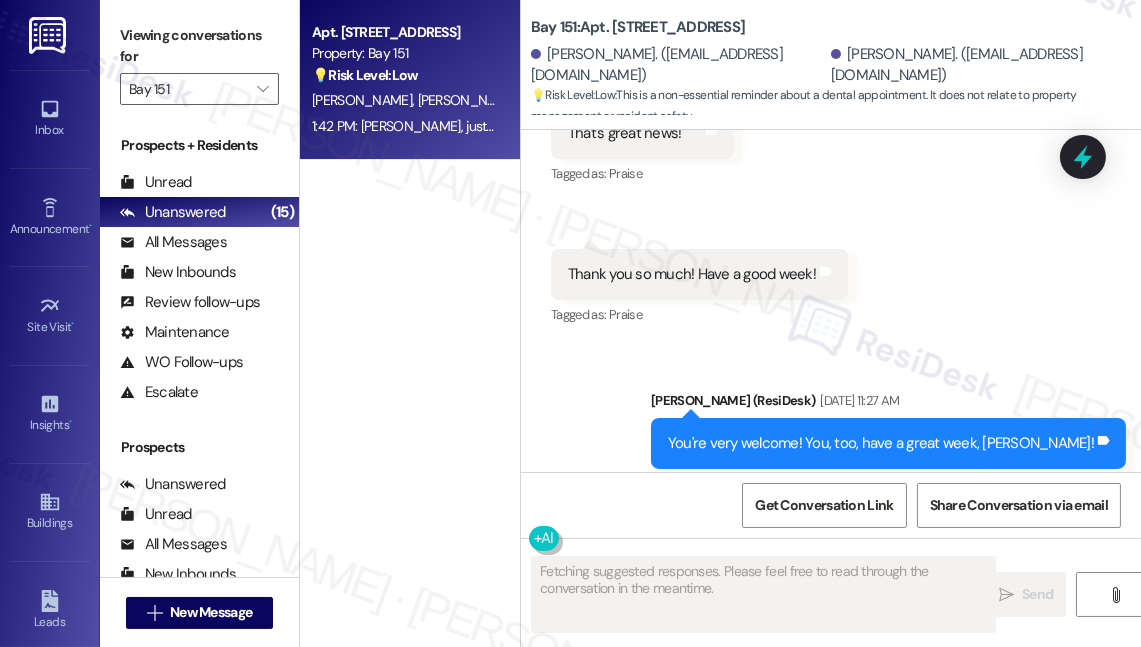 click on "Hide Suggestions" at bounding box center (865, 987) 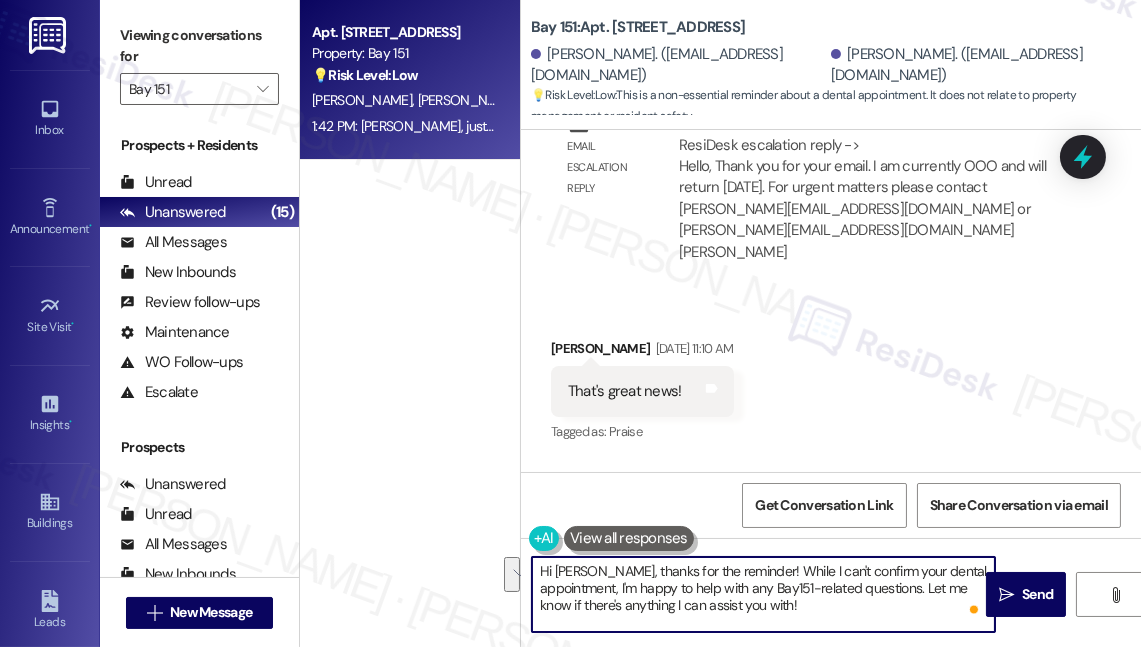 drag, startPoint x: 616, startPoint y: 588, endPoint x: 586, endPoint y: 564, distance: 38.418747 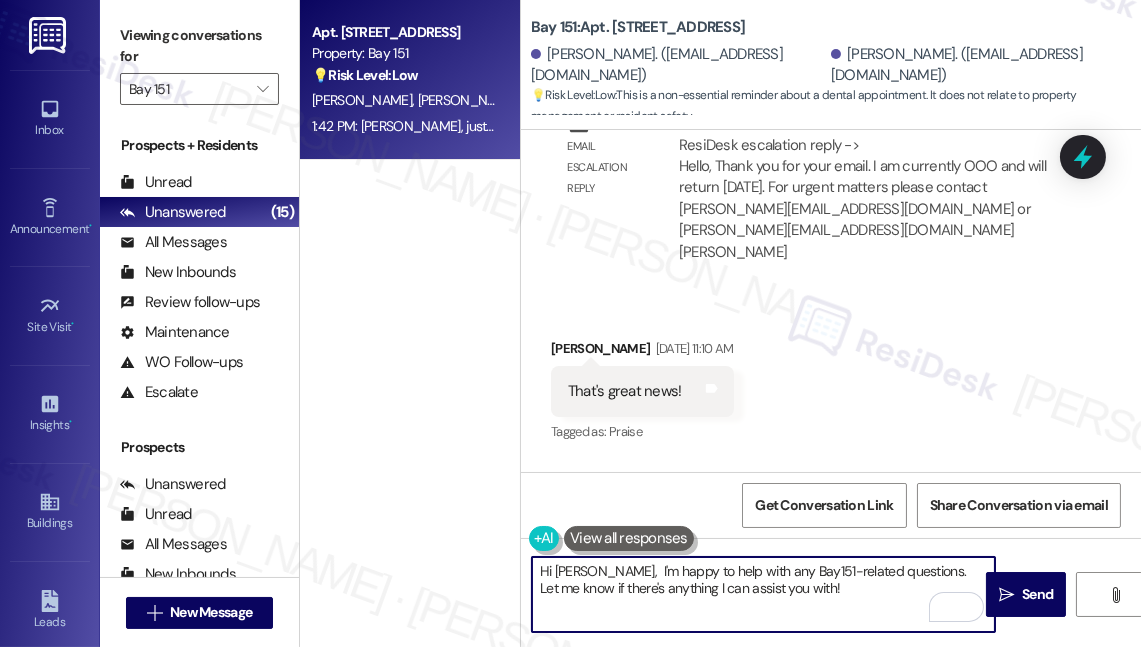 click on "Hi [PERSON_NAME],  I'm happy to help with any Bay151-related questions. Let me know if there's anything I can assist you with!" at bounding box center (763, 594) 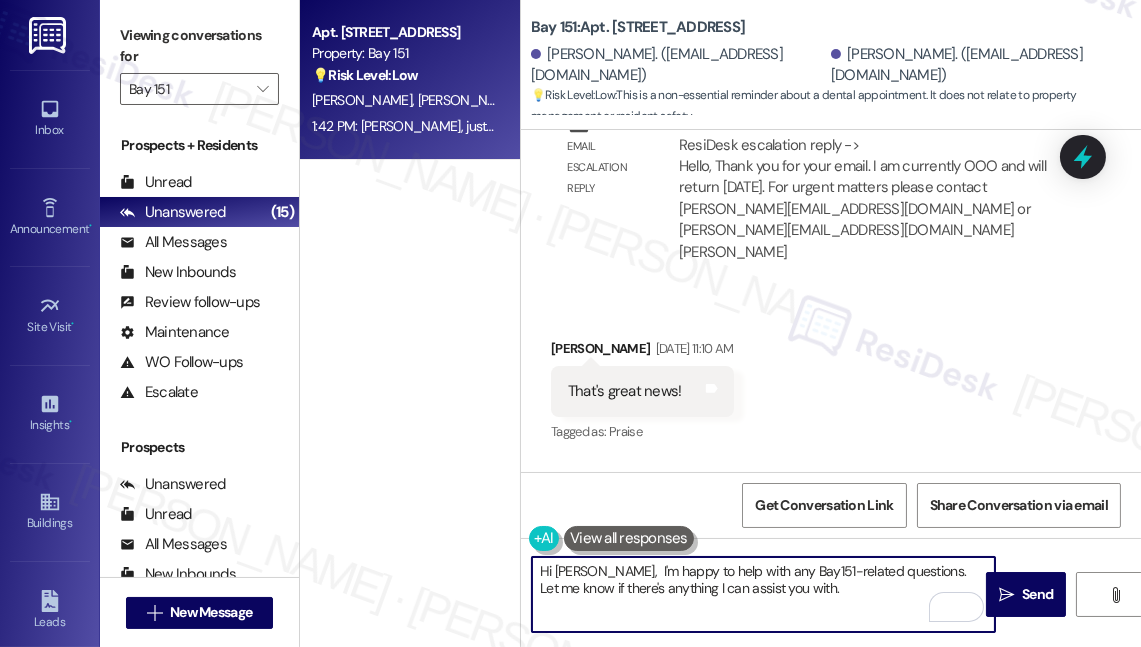 drag, startPoint x: 590, startPoint y: 571, endPoint x: 645, endPoint y: 561, distance: 55.9017 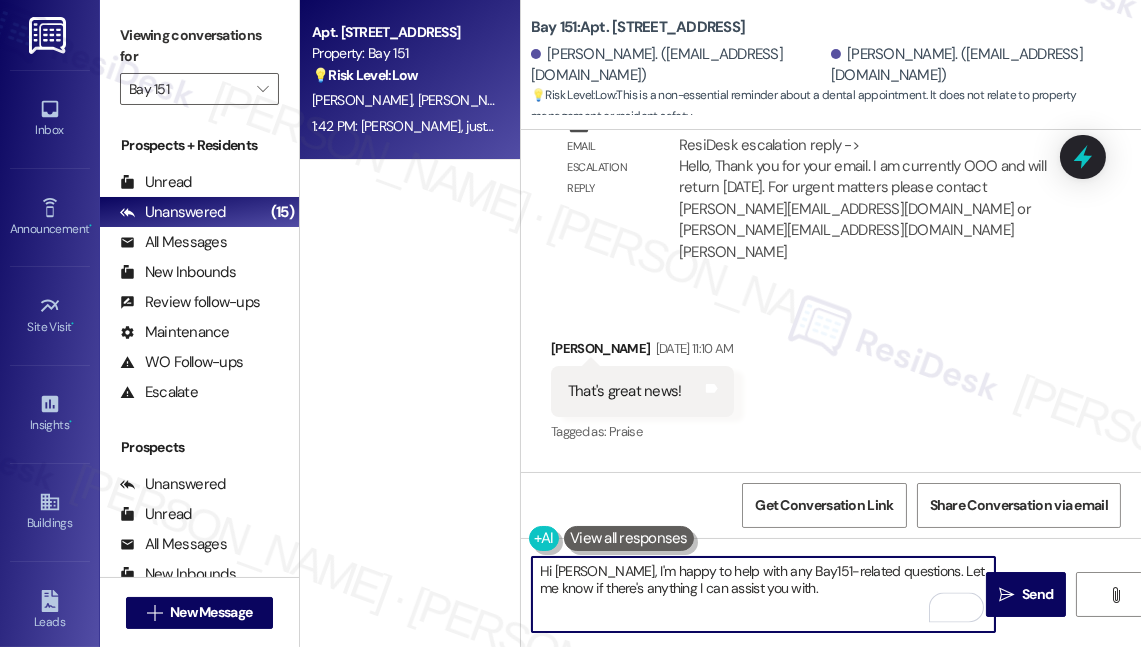 click on "Hi [PERSON_NAME], I'm happy to help with any Bay151-related questions. Let me know if there's anything I can assist you with." at bounding box center [763, 594] 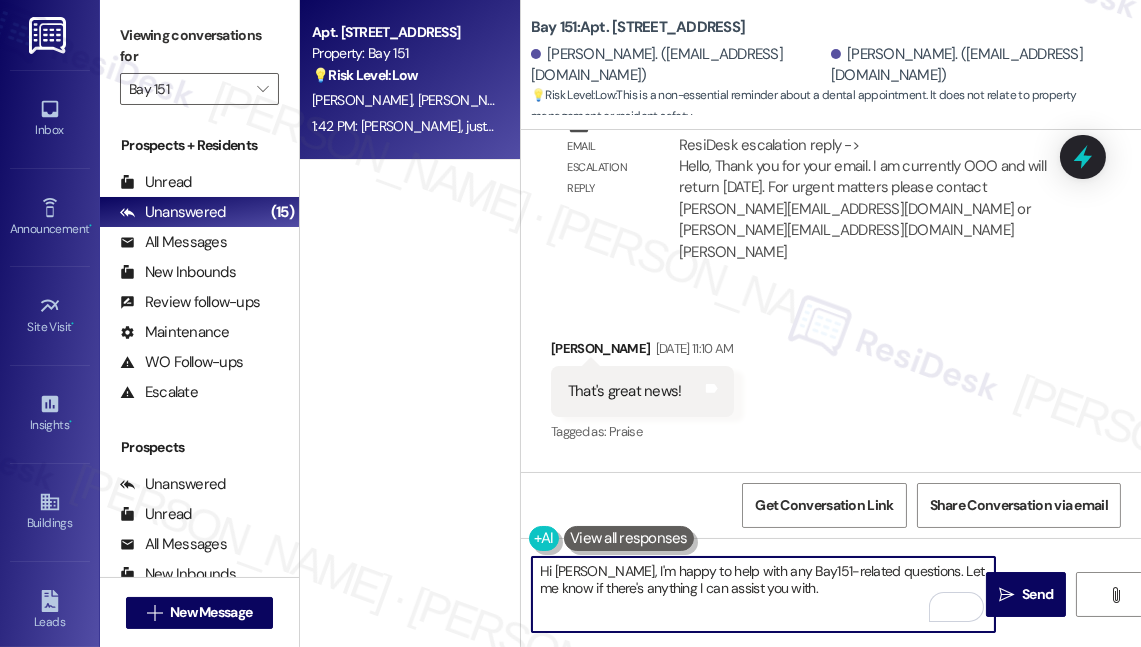 drag, startPoint x: 739, startPoint y: 572, endPoint x: 777, endPoint y: 572, distance: 38 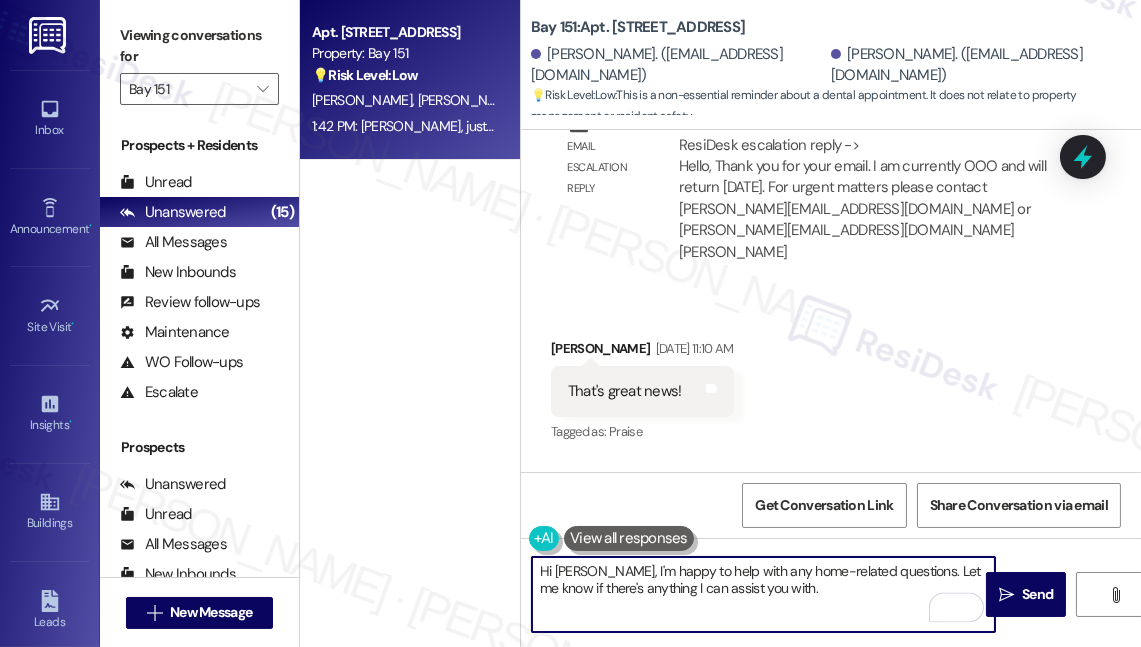 click on "Hi [PERSON_NAME], I'm happy to help with any home-related questions. Let me know if there's anything I can assist you with." at bounding box center (763, 594) 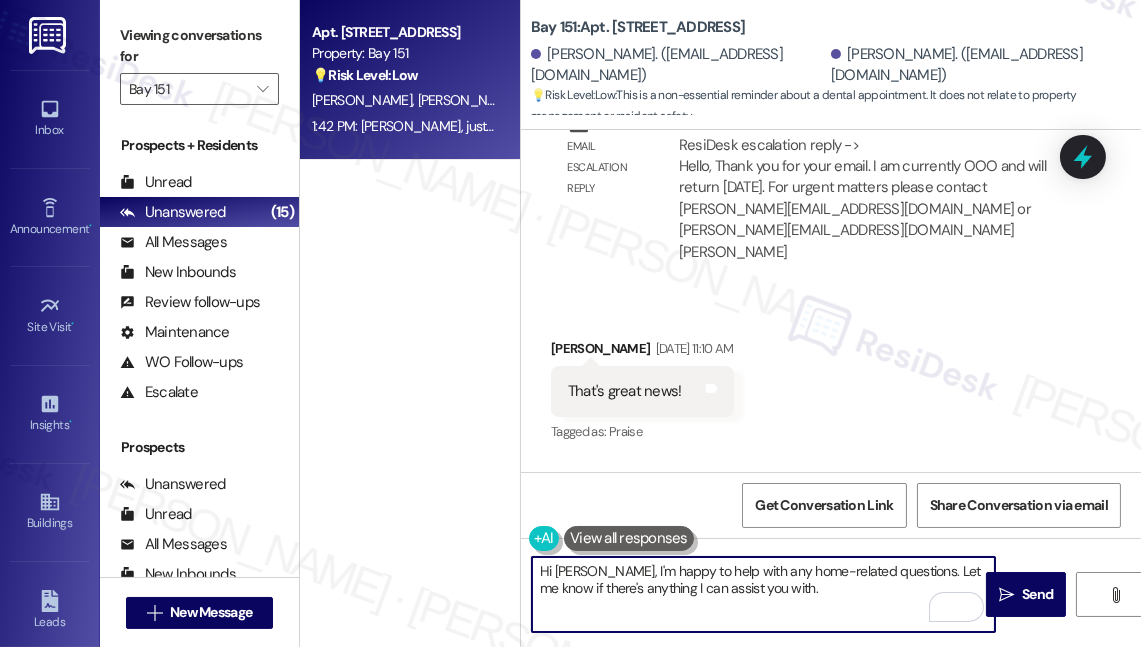click on "Hi [PERSON_NAME], I'm happy to help with any home-related questions. Let me know if there's anything I can assist you with." at bounding box center [763, 594] 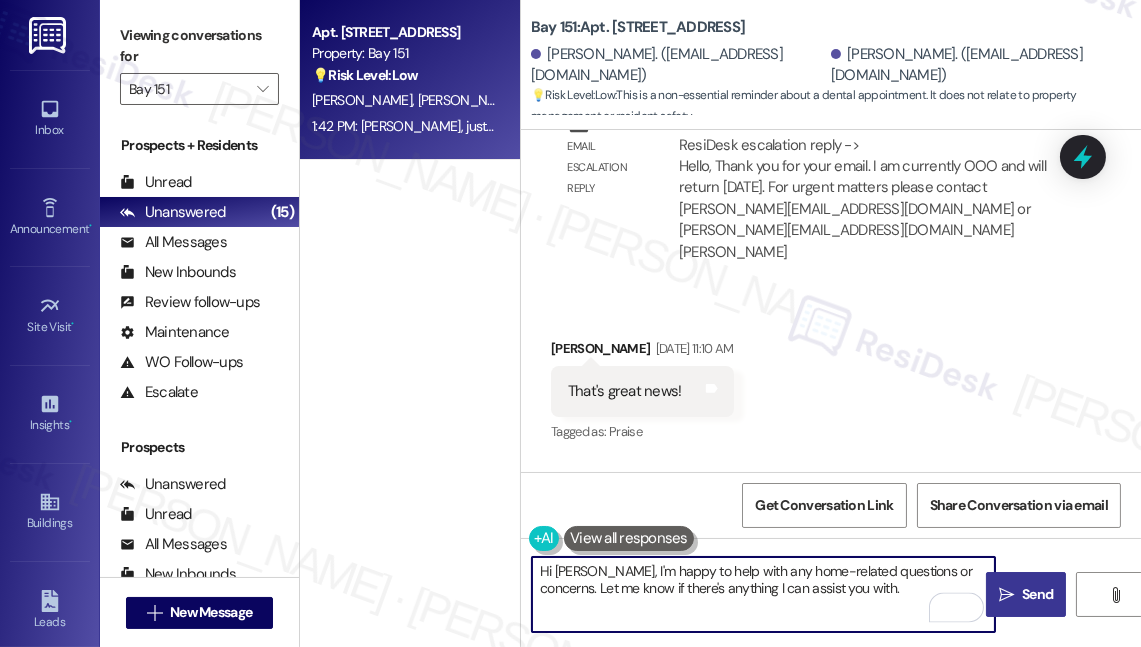 type on "Hi [PERSON_NAME], I'm happy to help with any home-related questions or concerns. Let me know if there's anything I can assist you with." 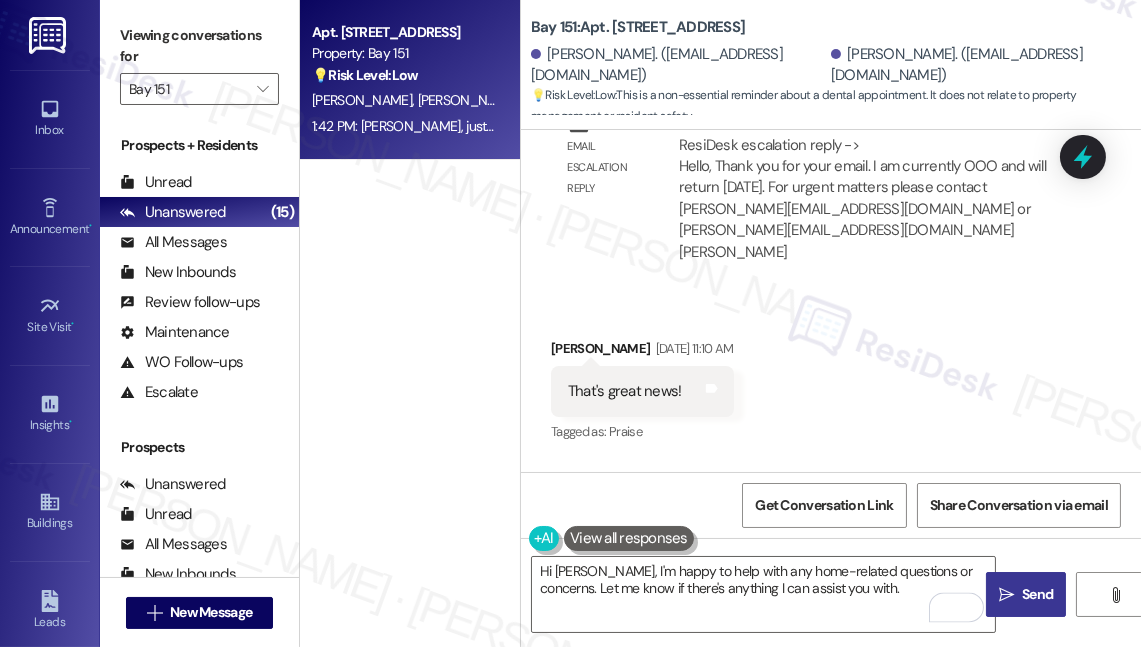 click on "" at bounding box center [1006, 595] 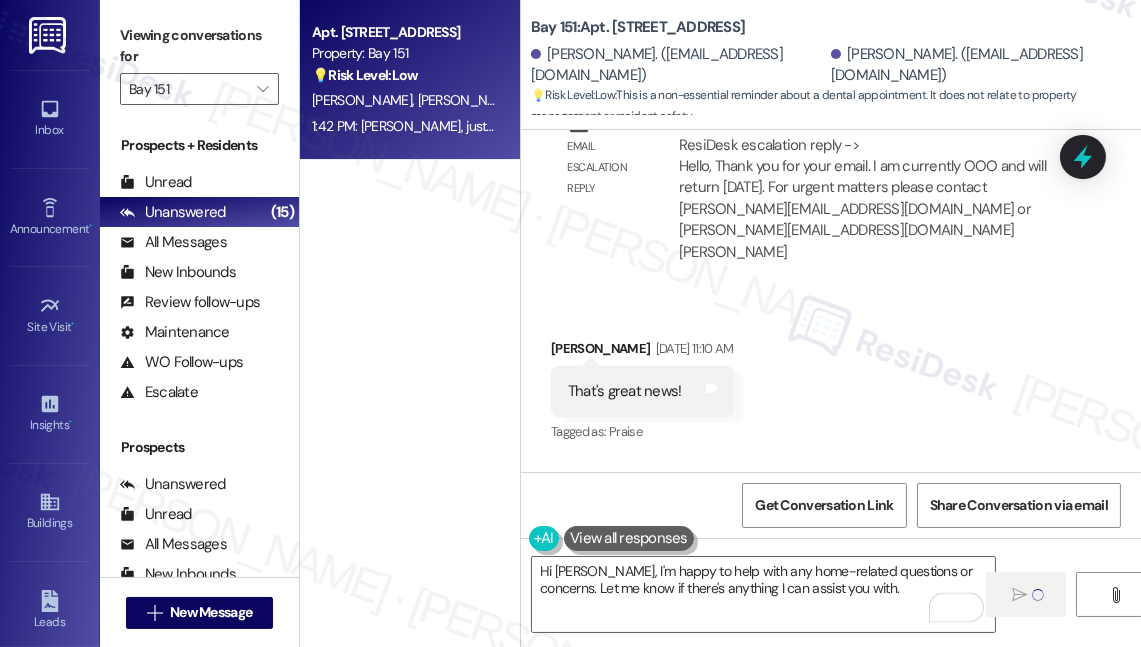 type 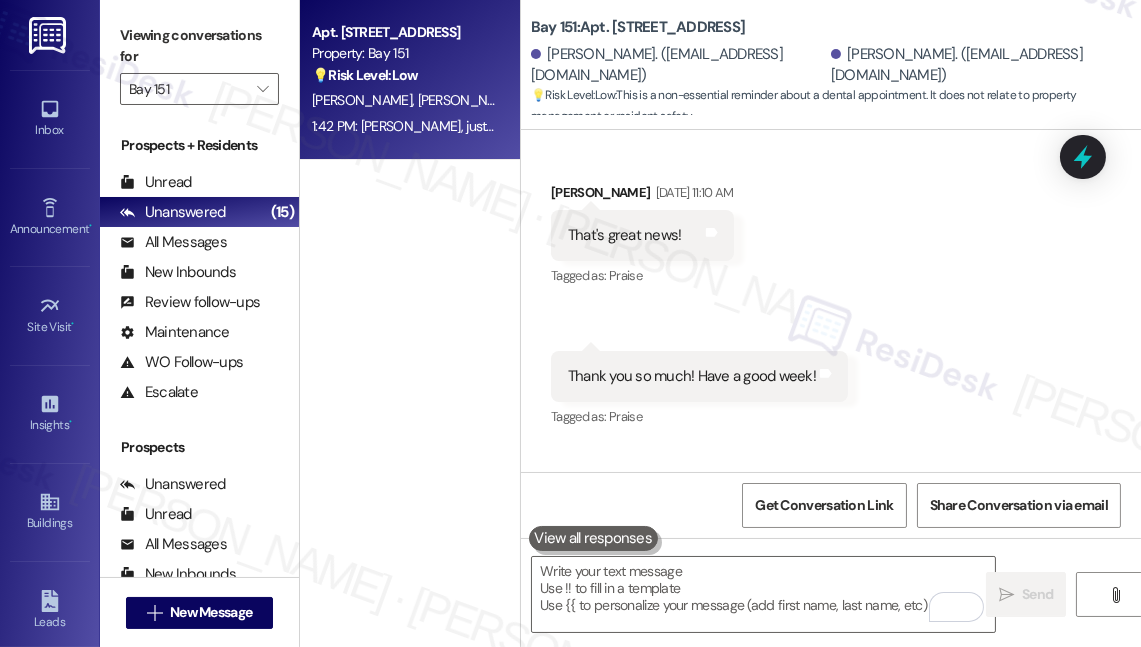 scroll, scrollTop: 72749, scrollLeft: 0, axis: vertical 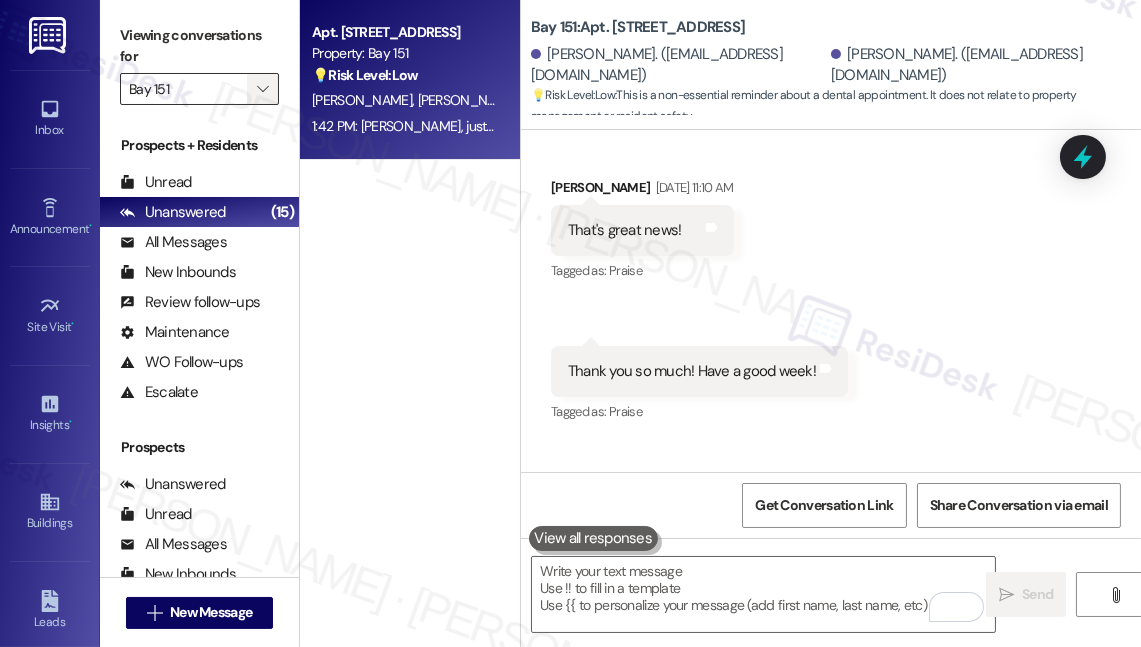 click on "" at bounding box center [262, 89] 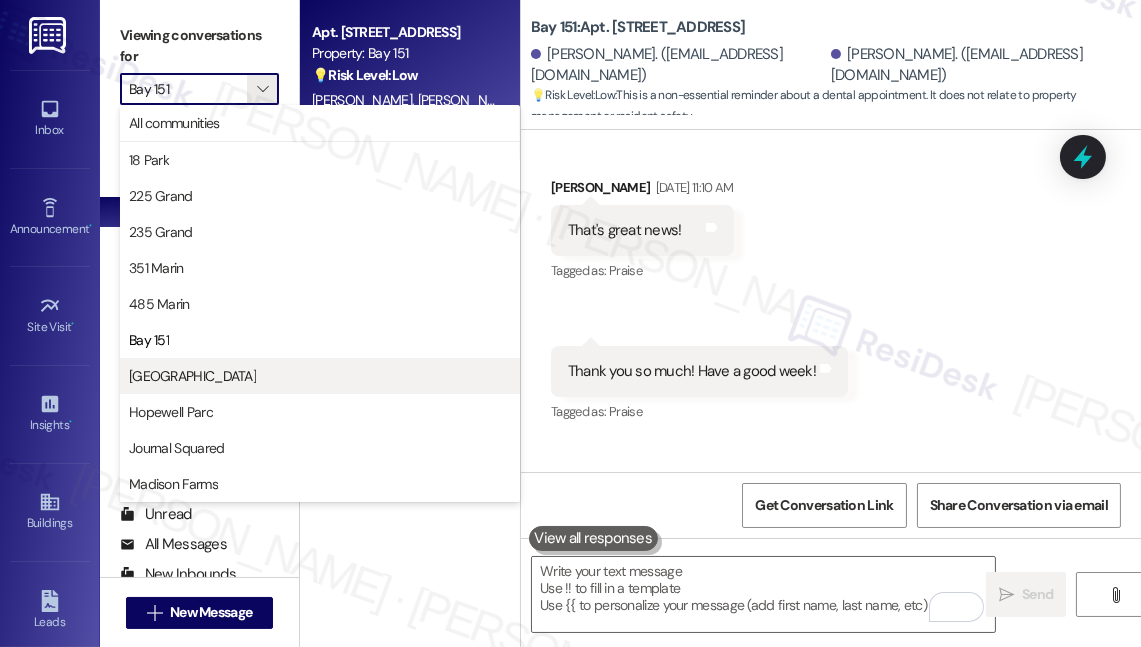 click on "[GEOGRAPHIC_DATA]" at bounding box center [320, 376] 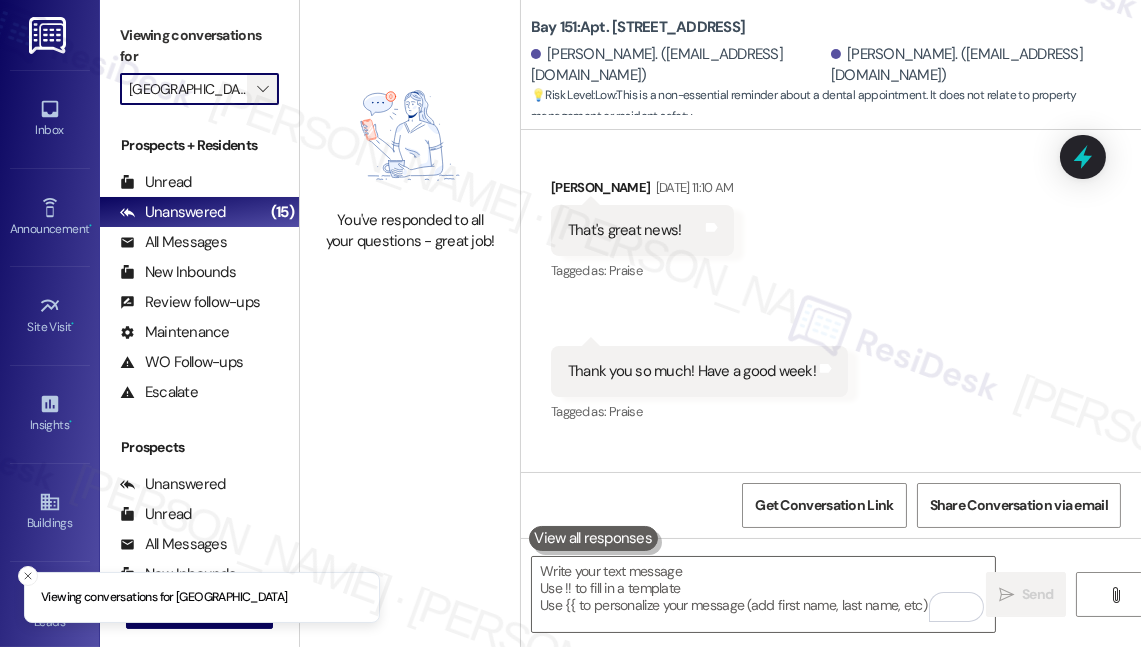 click on "" at bounding box center (262, 89) 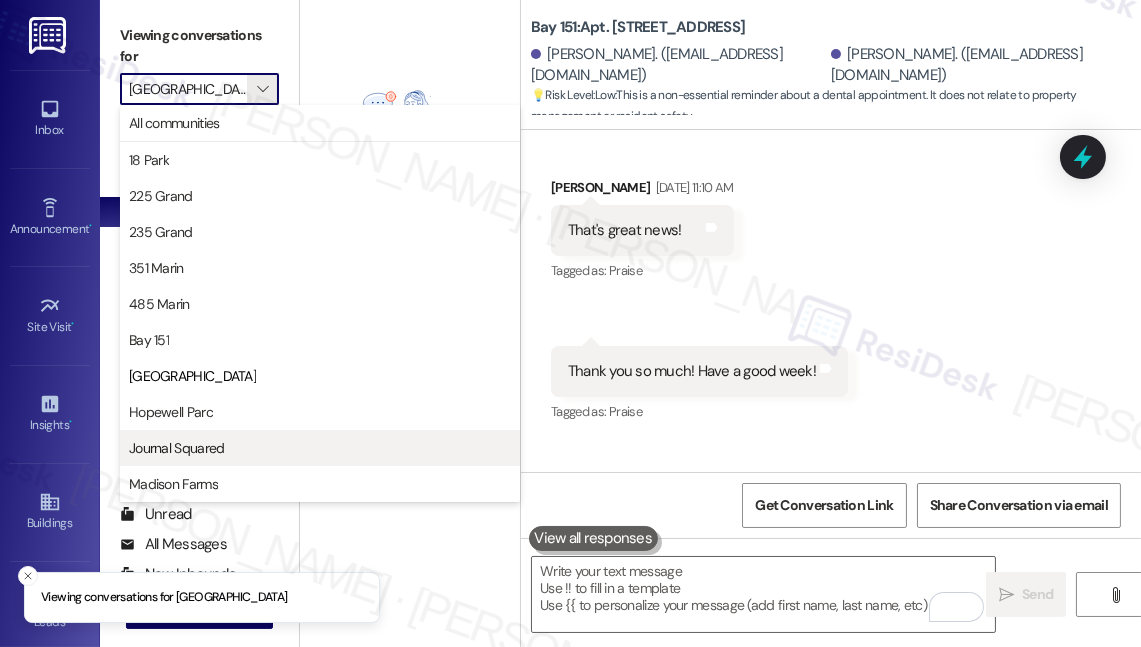click on "Journal Squared" at bounding box center [177, 448] 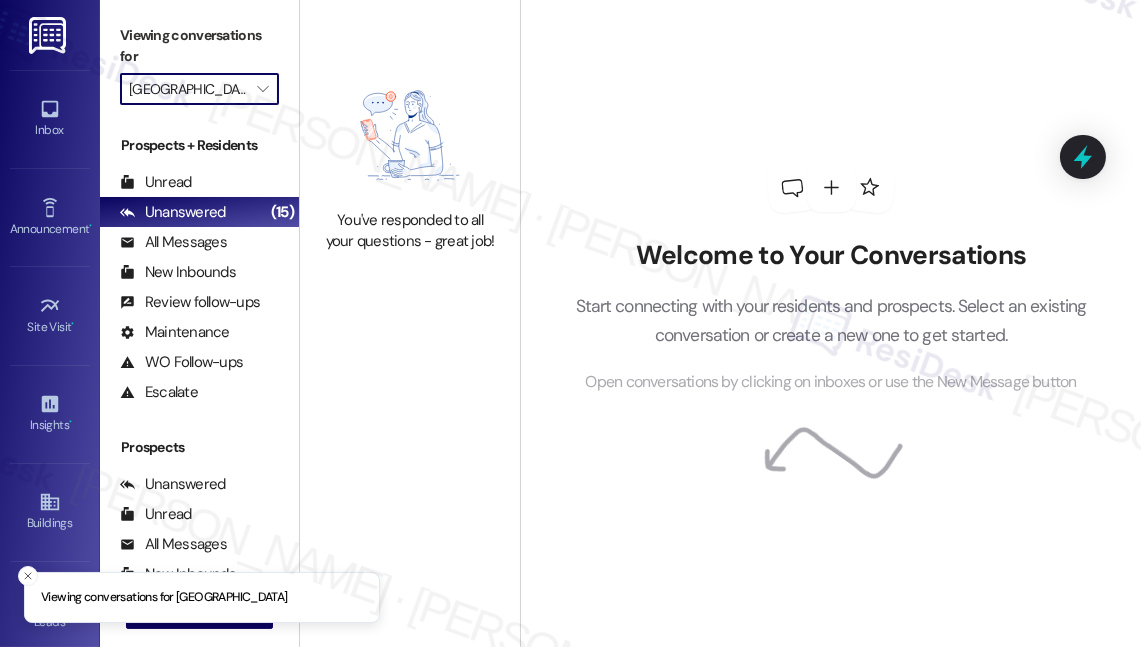 type on "Journal Squared" 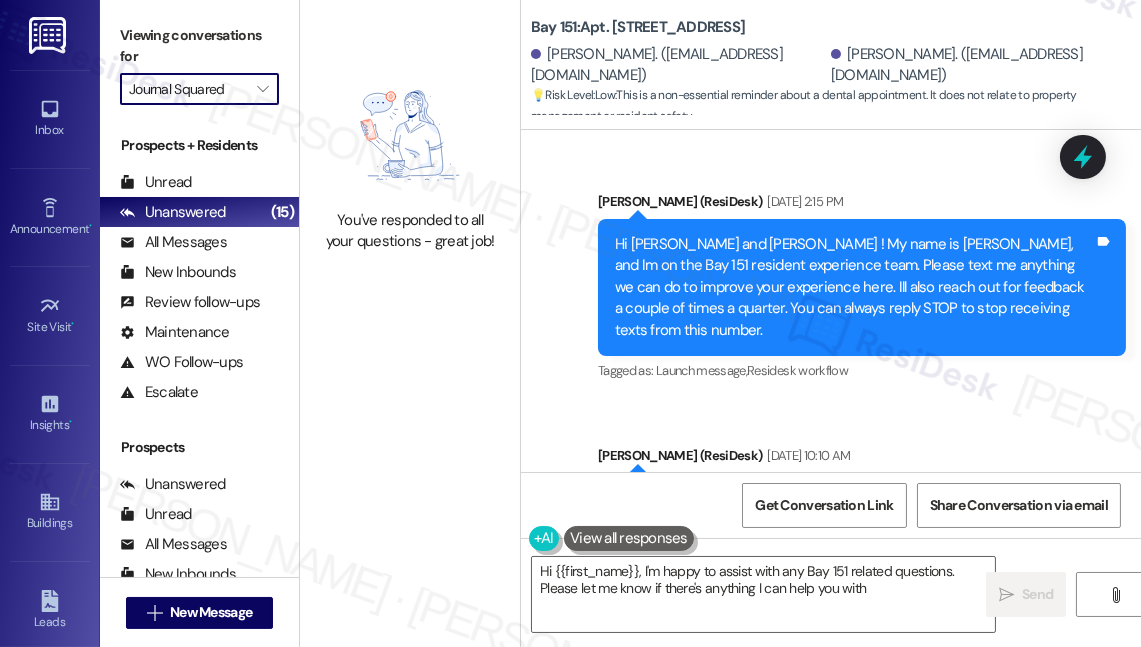 type on "Hi {{first_name}}, I'm happy to assist with any Bay 151 related questions. Please let me know if there's anything I can help you with!" 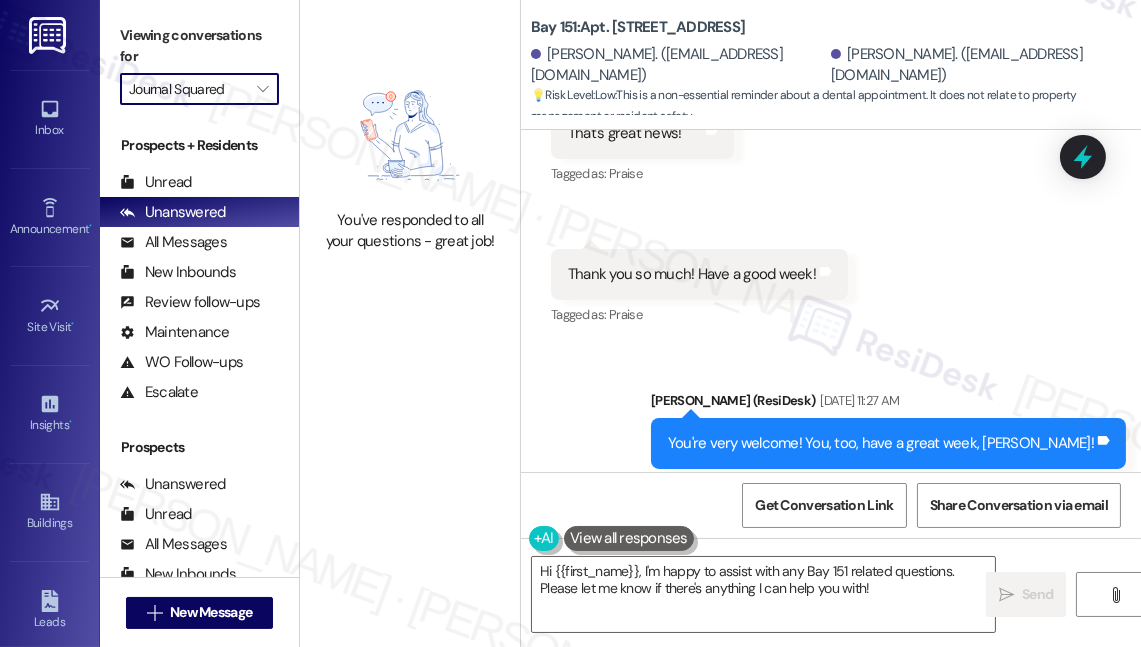 scroll, scrollTop: 72846, scrollLeft: 0, axis: vertical 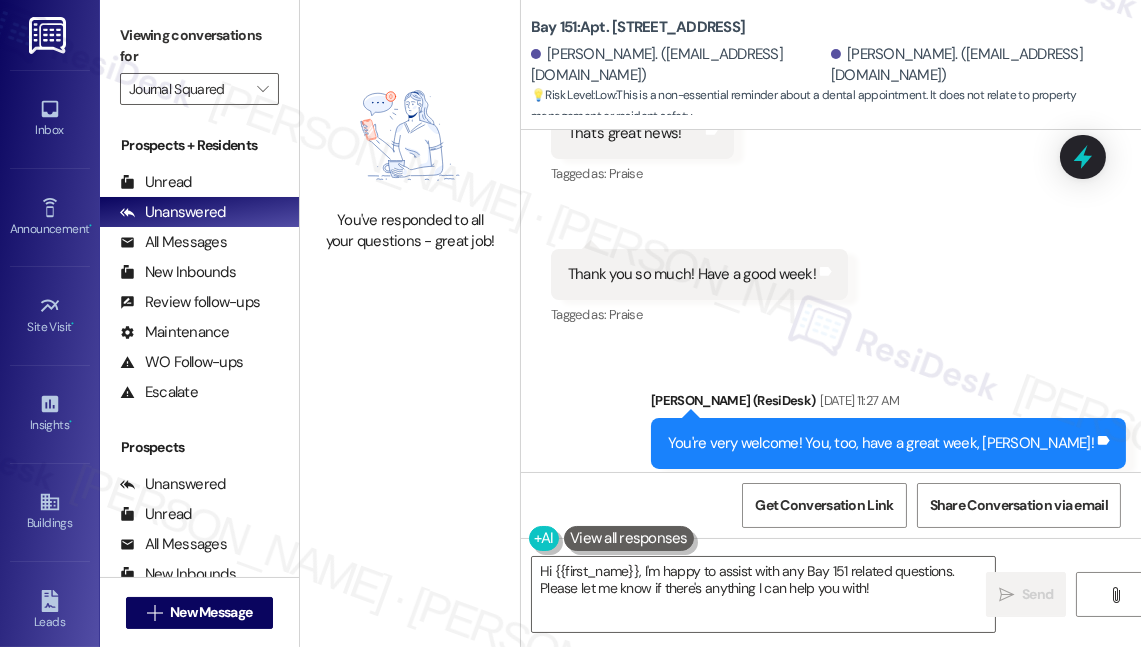 click at bounding box center (875, 987) 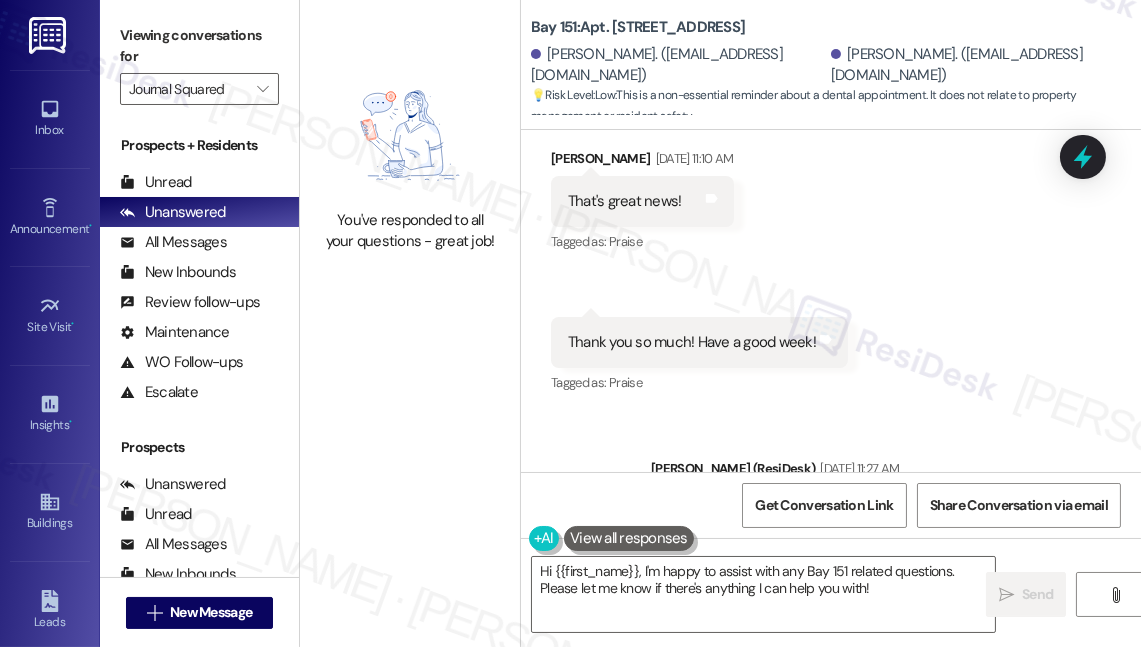 click on "Hi [PERSON_NAME], I'm happy to help with any home-related questions or concerns. Let me know if there's anything I can assist you with." at bounding box center [854, 1212] 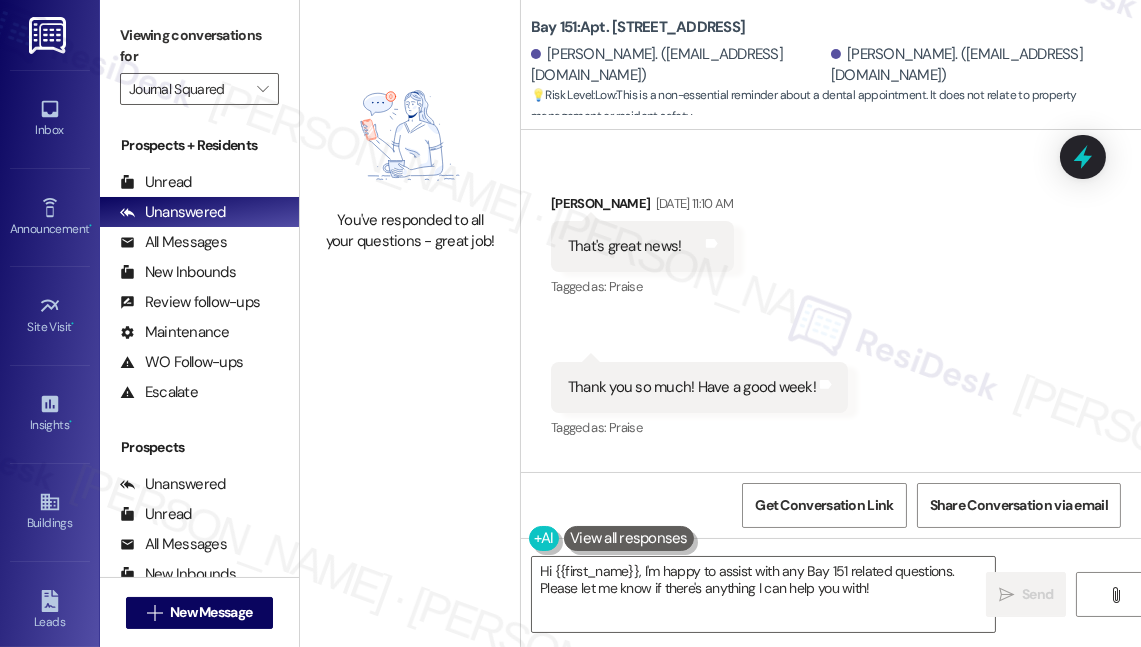 scroll, scrollTop: 72778, scrollLeft: 0, axis: vertical 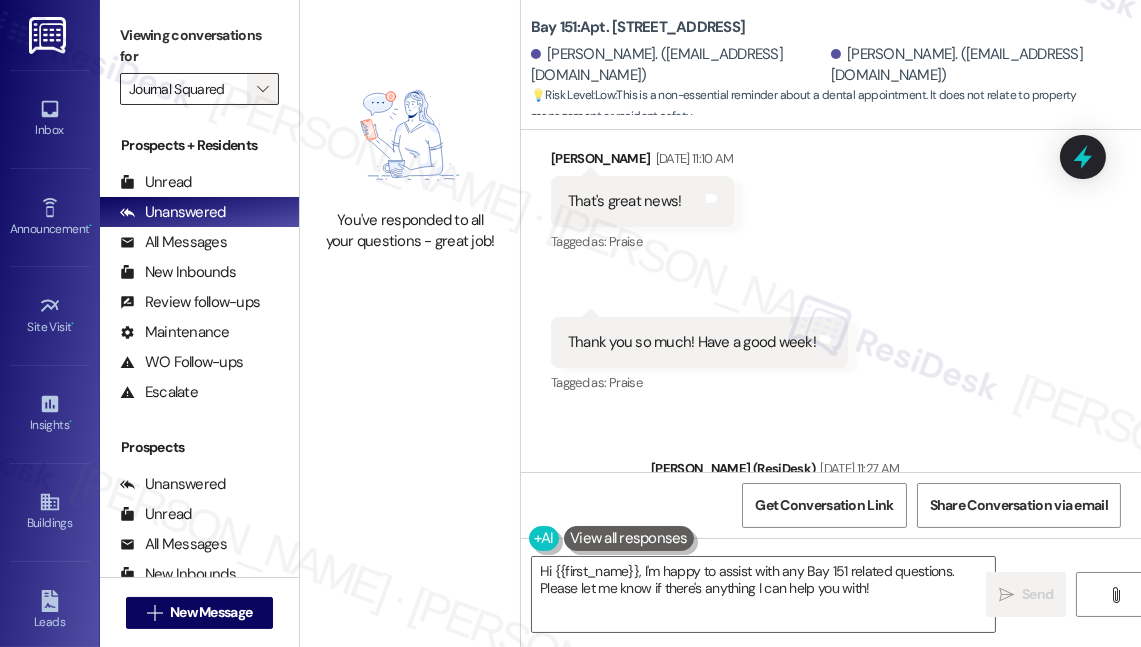 click on "" at bounding box center (263, 89) 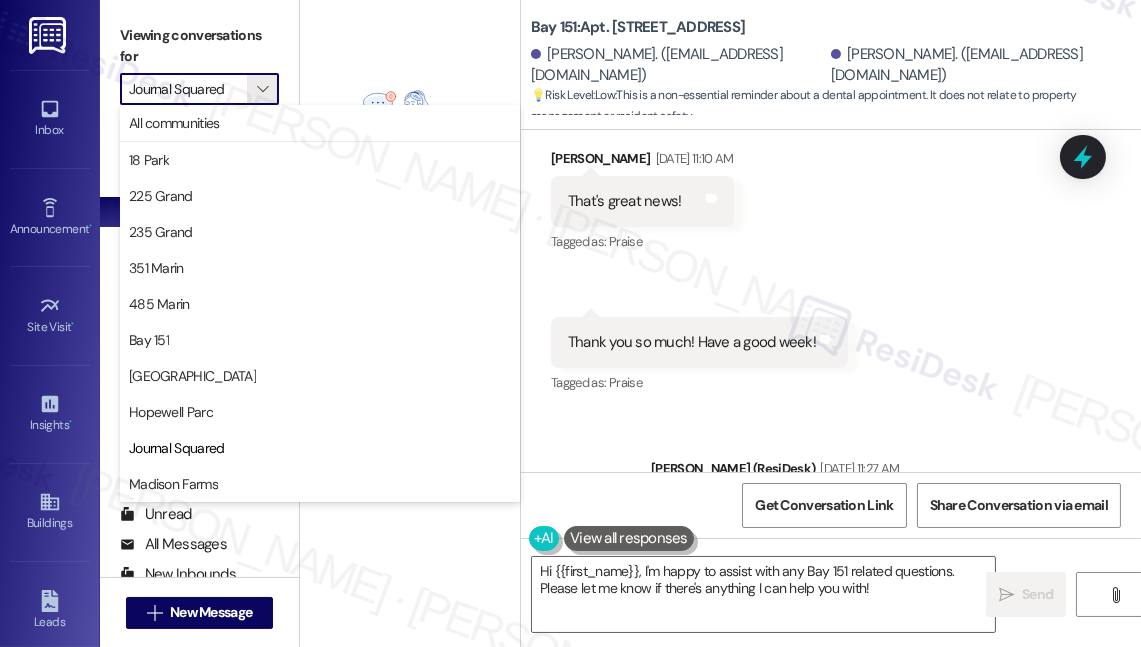 click on "Hi [PERSON_NAME], I'm happy to help with any home-related questions or concerns. Let me know if there's anything I can assist you with." at bounding box center [854, 1212] 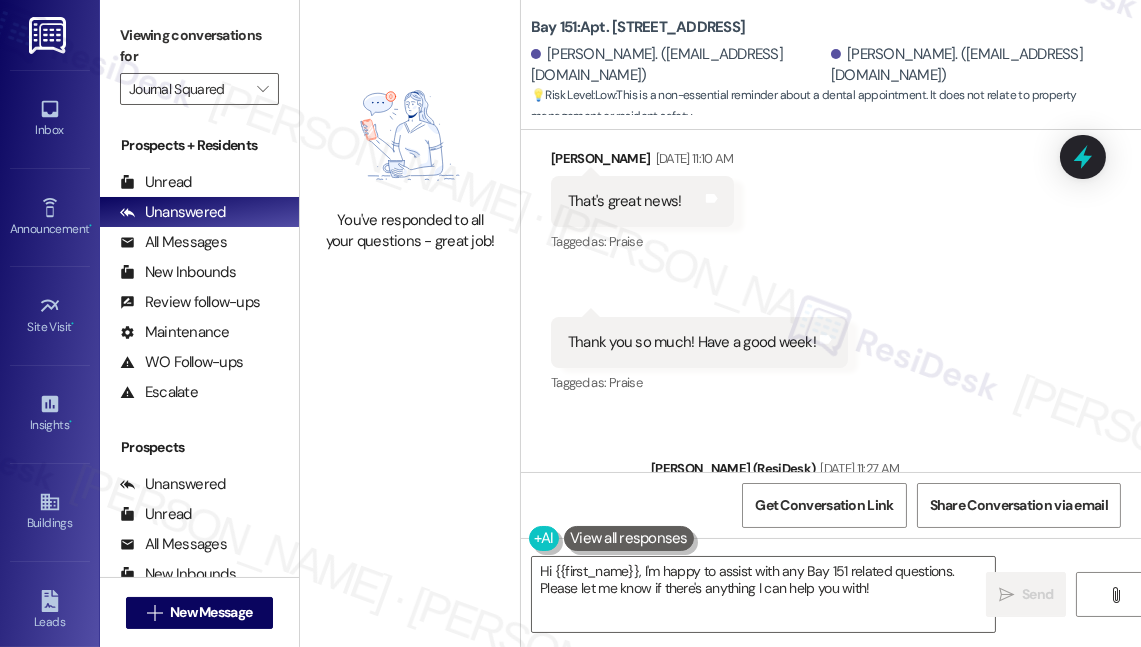 click on "Hi [PERSON_NAME], I'm happy to help with any home-related questions or concerns. Let me know if there's anything I can assist you with." at bounding box center (854, 1212) 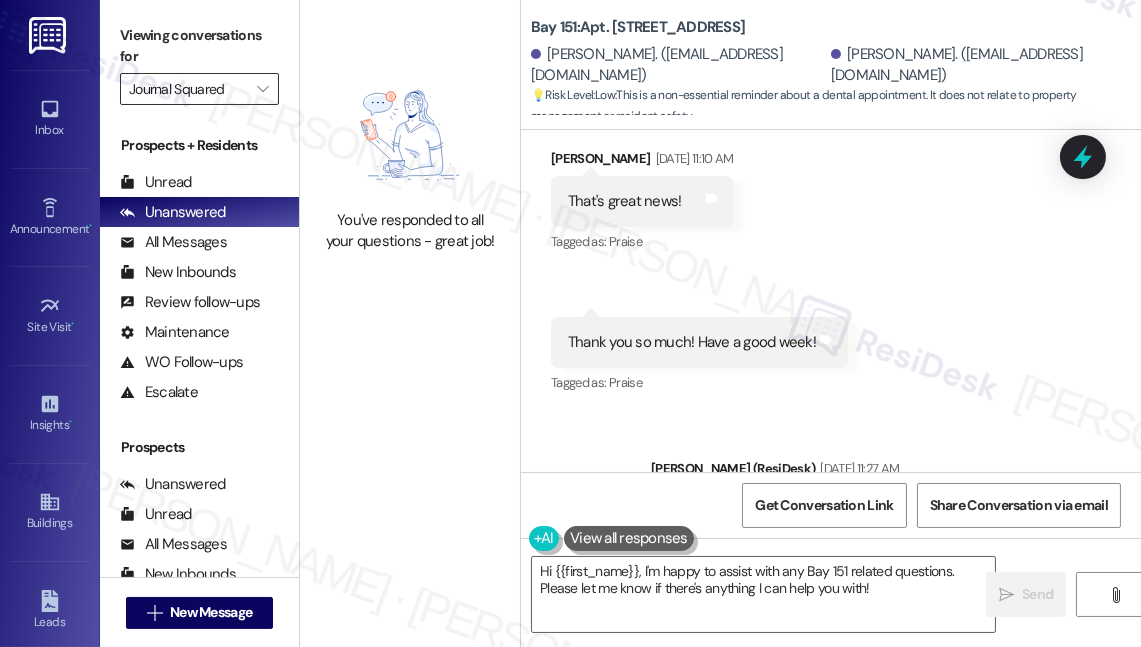 click on "Journal Squared" at bounding box center [188, 89] 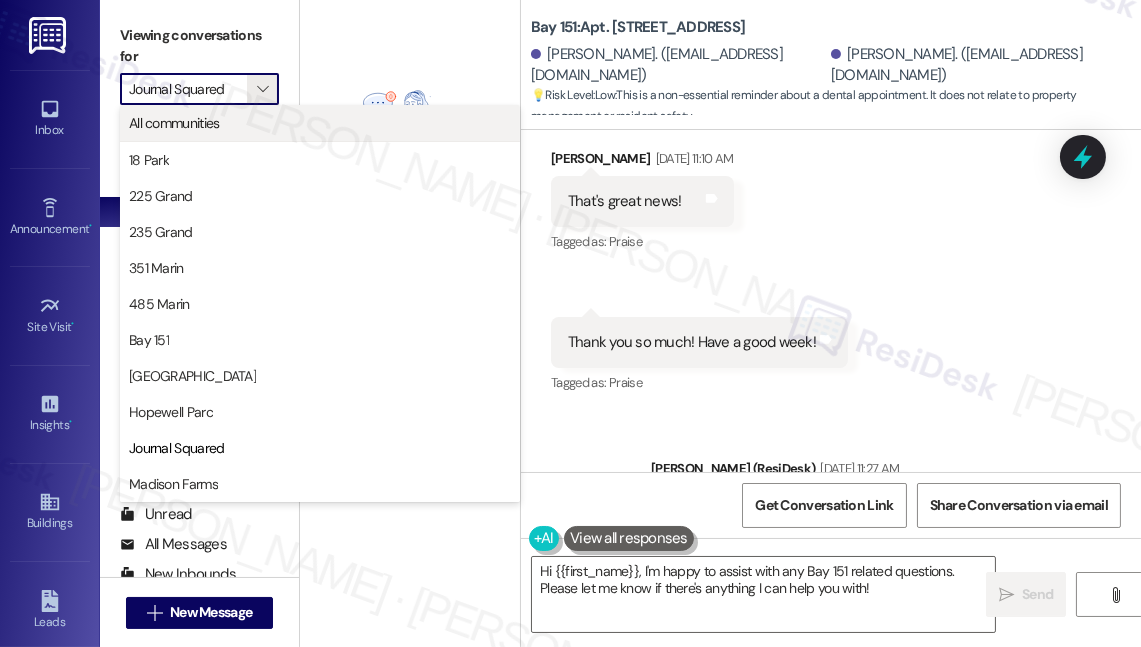 click on "All communities" at bounding box center [320, 123] 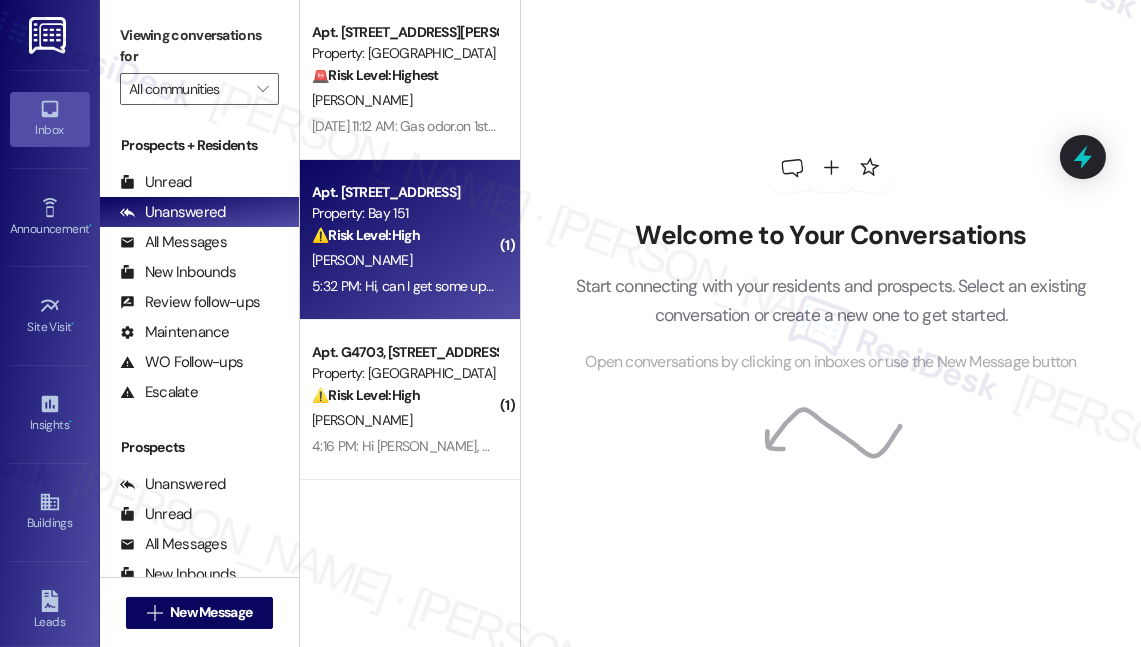 click on "[PERSON_NAME]" at bounding box center (404, 260) 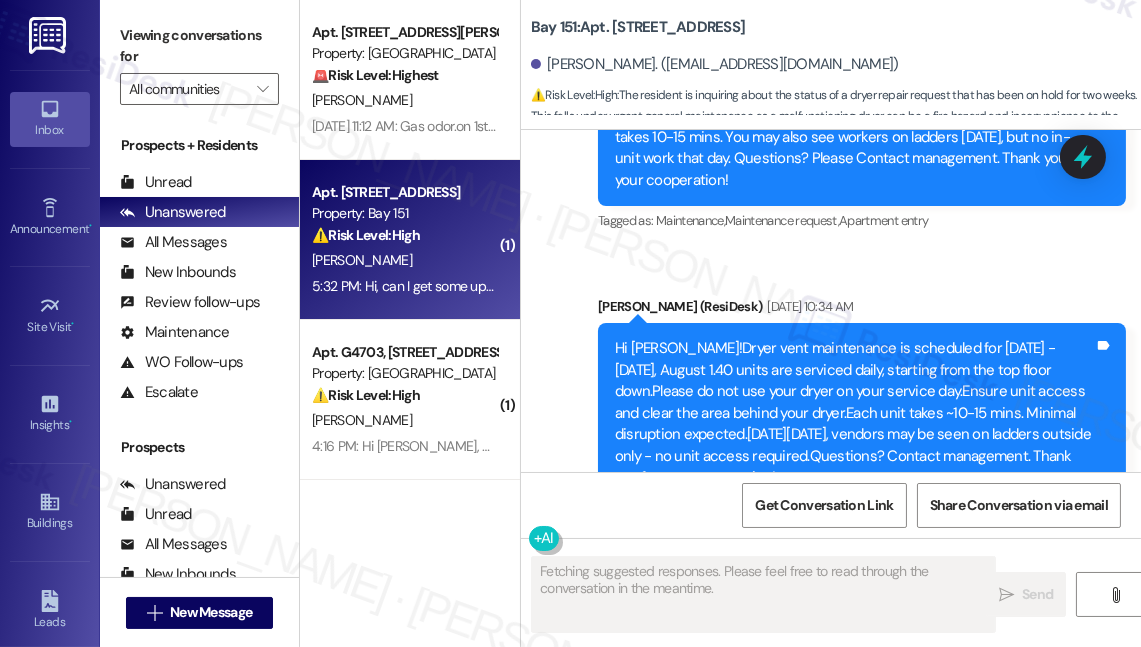 scroll, scrollTop: 24935, scrollLeft: 0, axis: vertical 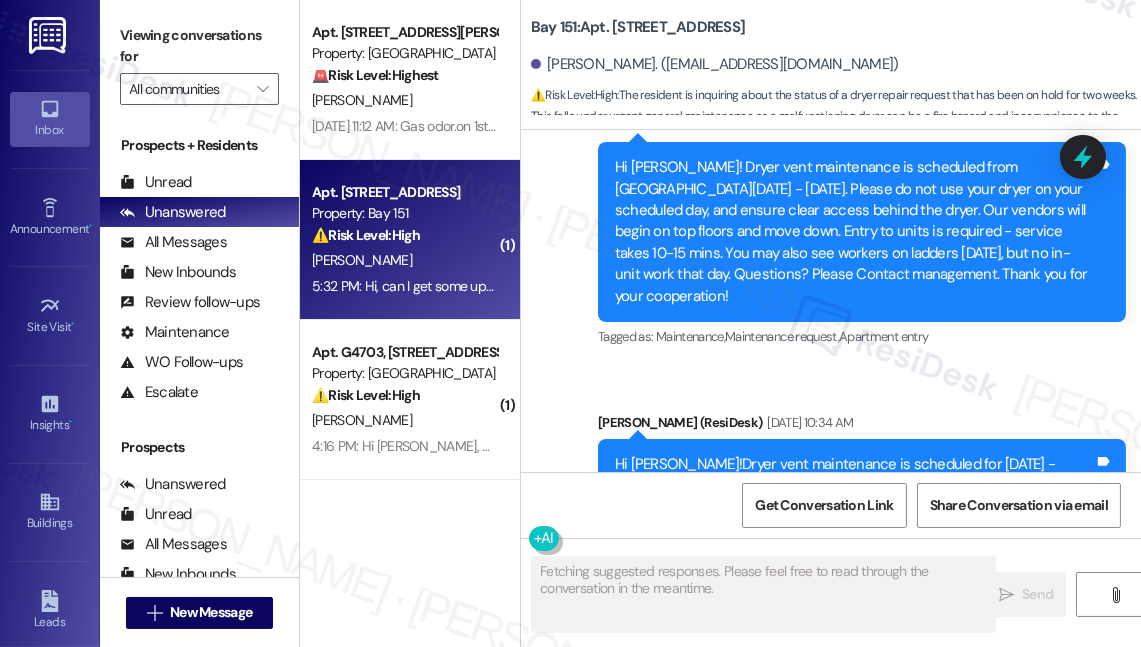 click on "Hi, can I get some updates on fixing the dryer for apt 3241? The maintenance request has been put on hold for almost 2 weeks. Any updates on that? Thanks. [GEOGRAPHIC_DATA]." at bounding box center (807, 784) 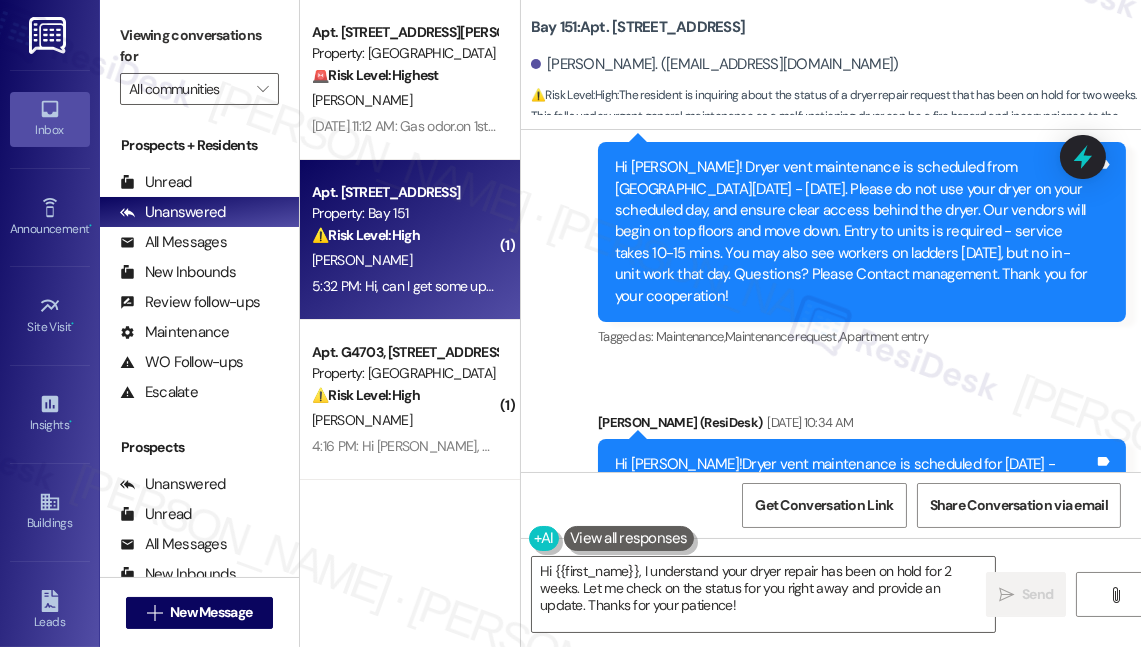 scroll, scrollTop: 25026, scrollLeft: 0, axis: vertical 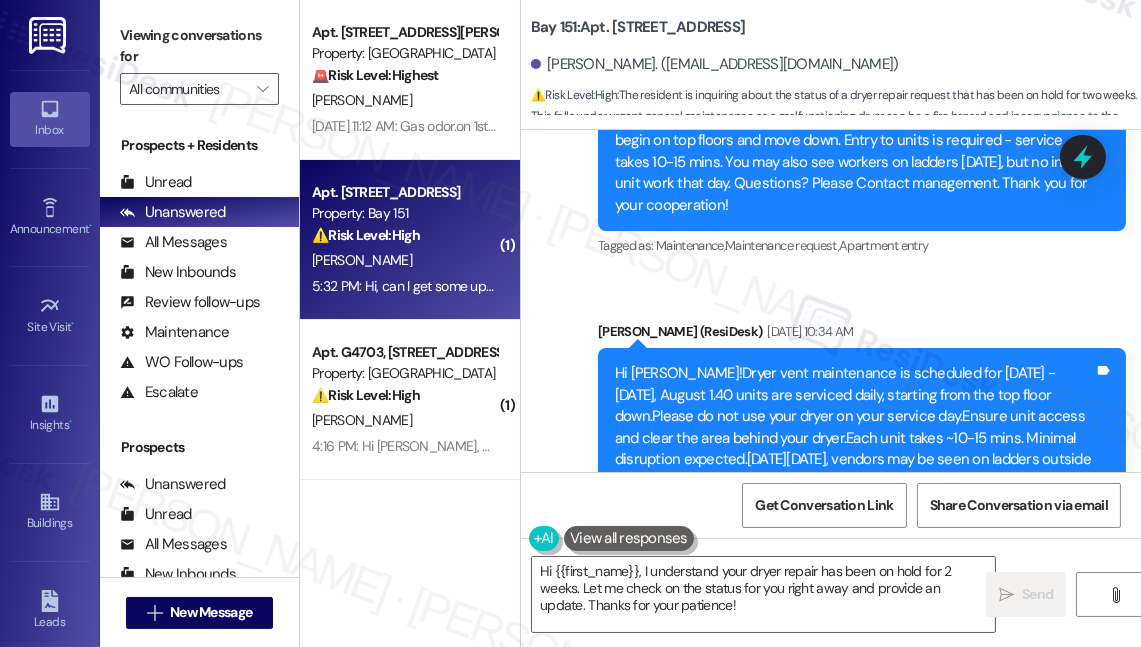 click on "Hi, can I get some updates on fixing the dryer for apt 3241? The maintenance request has been put on hold for almost 2 weeks. Any updates on that? Thanks. [GEOGRAPHIC_DATA]." at bounding box center (807, 693) 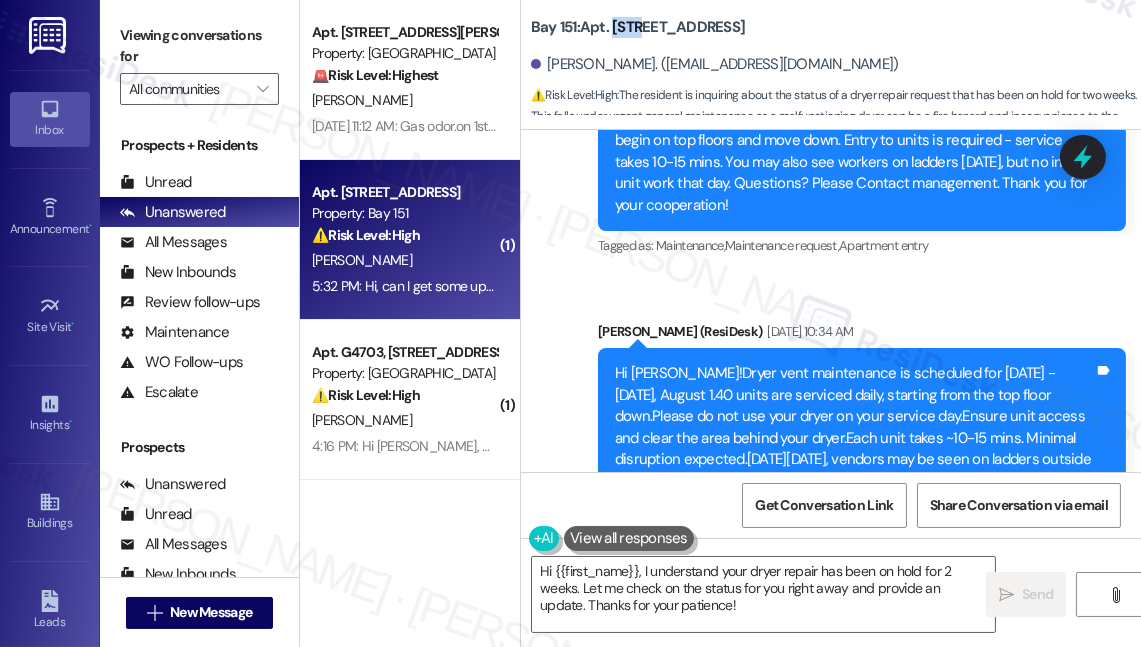 click on "Bay 151:  [STREET_ADDRESS]" at bounding box center [638, 27] 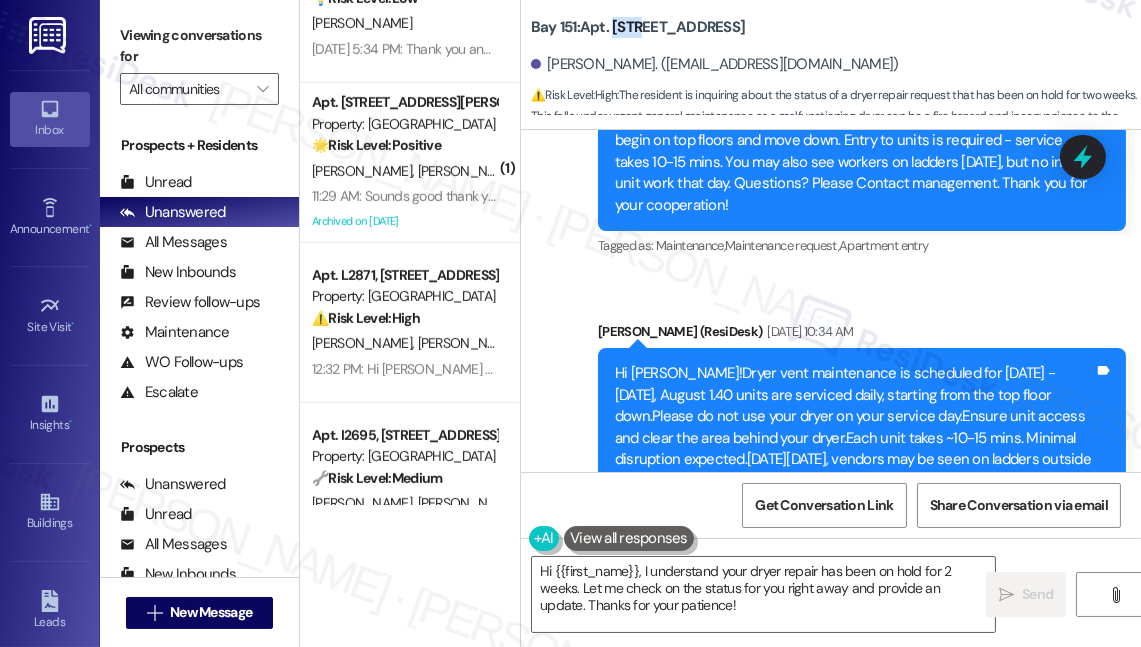 scroll, scrollTop: 1735, scrollLeft: 0, axis: vertical 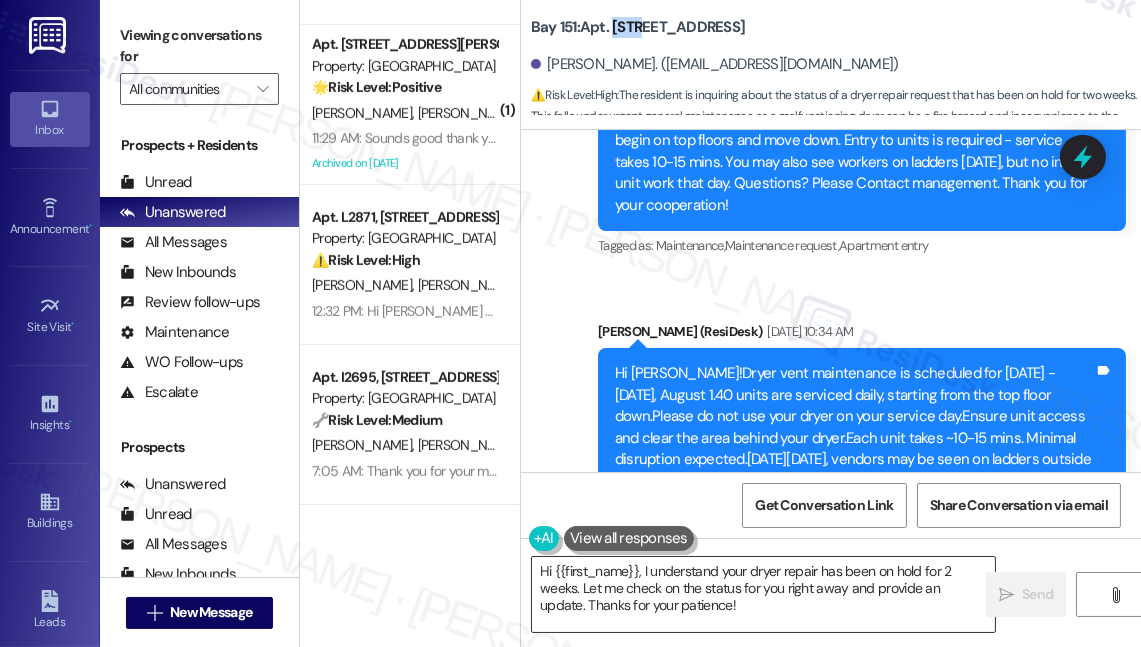 click on "Hi {{first_name}}, I understand your dryer repair has been on hold for 2 weeks. Let me check on the status for you right away and provide an update. Thanks for your patience!" at bounding box center (763, 594) 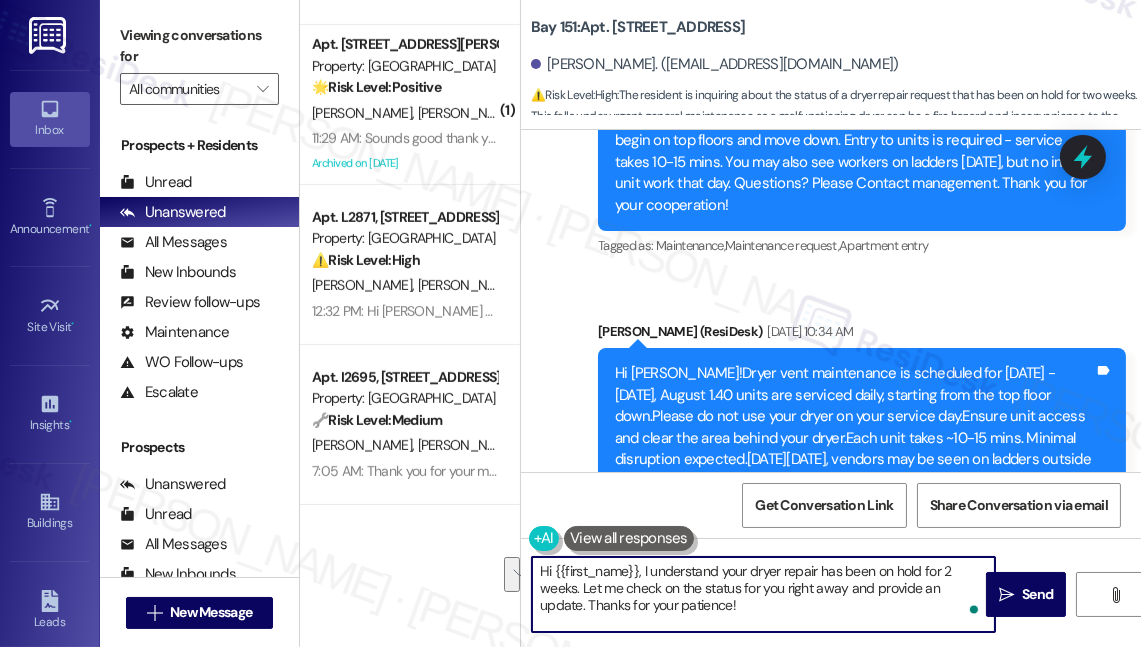 drag, startPoint x: 743, startPoint y: 611, endPoint x: 781, endPoint y: 590, distance: 43.416588 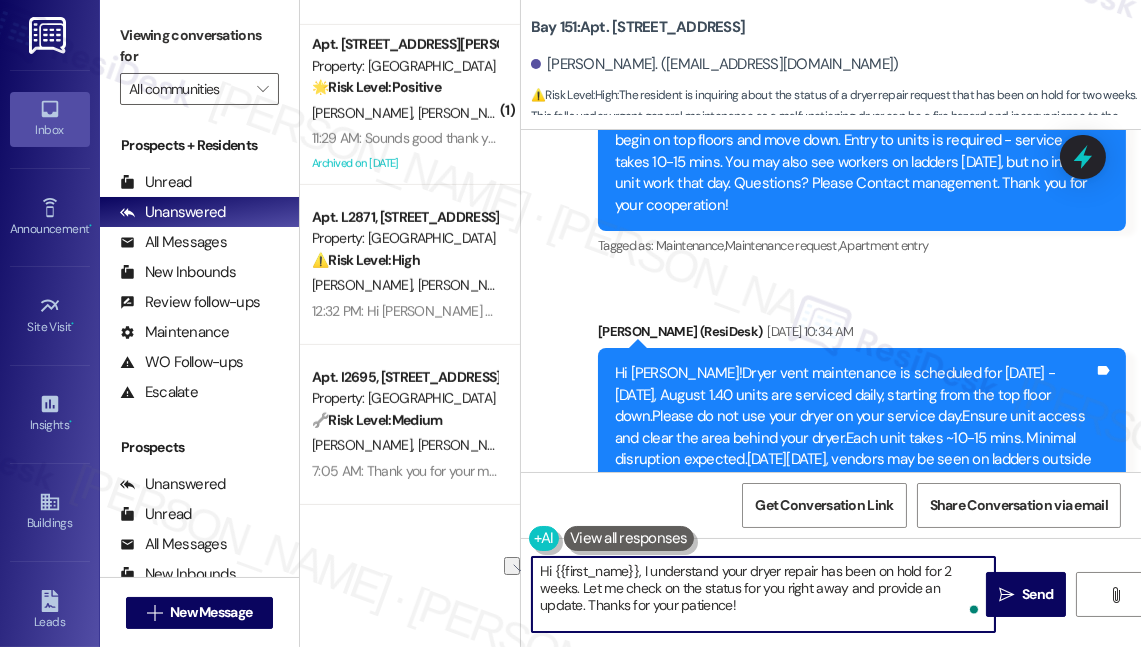 drag, startPoint x: 786, startPoint y: 588, endPoint x: 848, endPoint y: 588, distance: 62 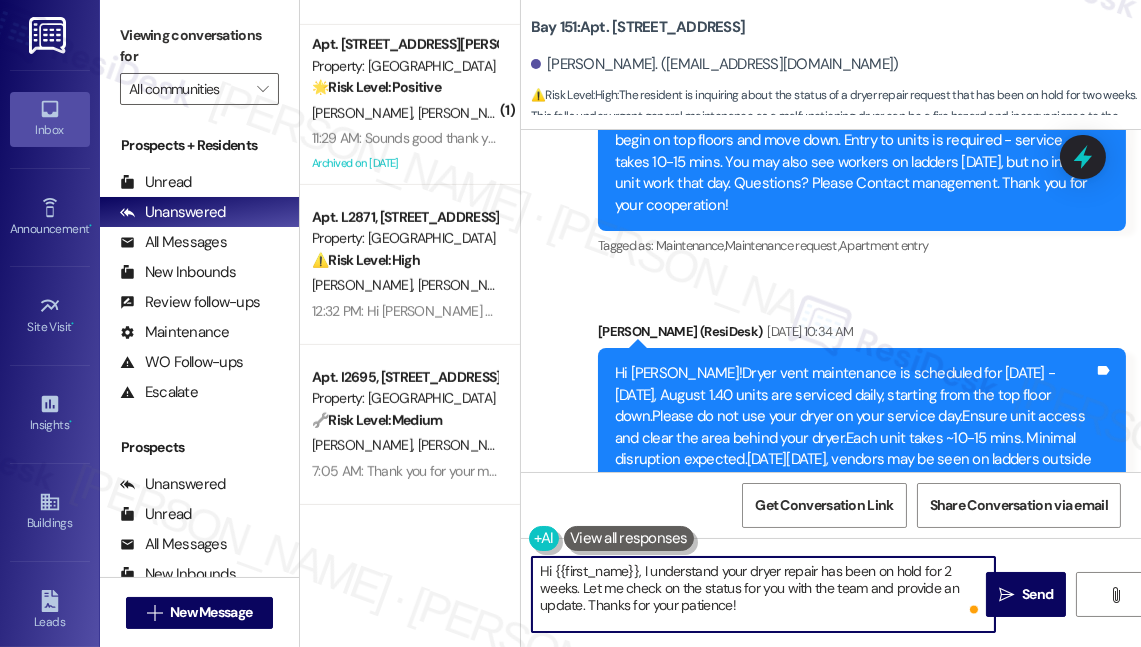 click on "Hi {{first_name}}, I understand your dryer repair has been on hold for 2 weeks. Let me check on the status for you with the team and provide an update. Thanks for your patience!" at bounding box center [763, 594] 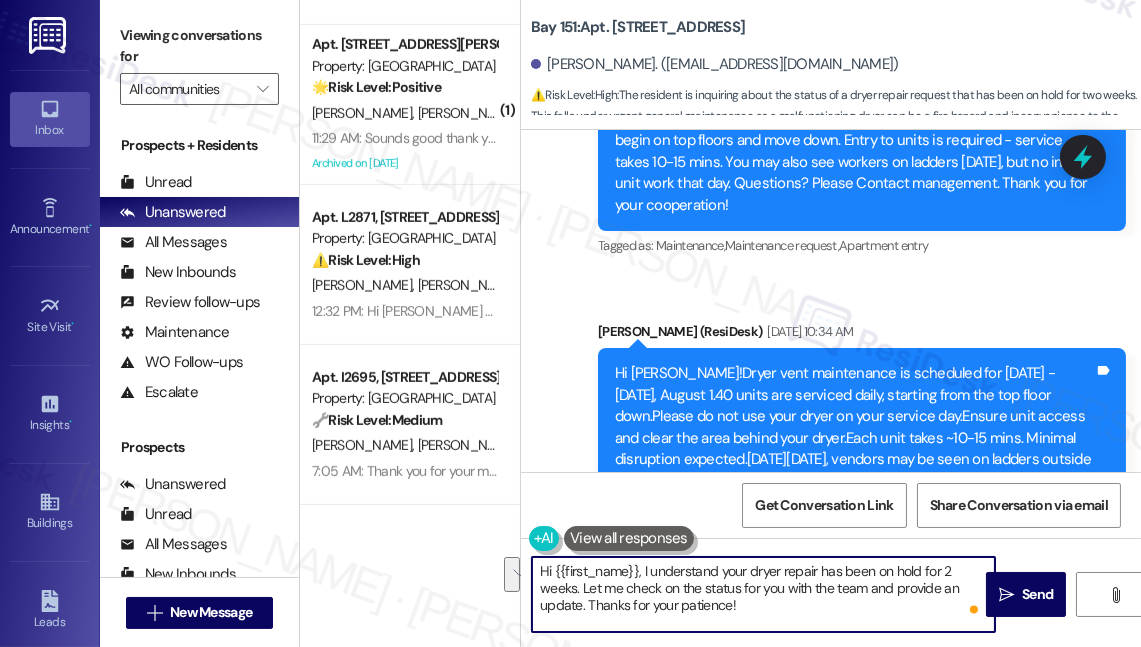 drag, startPoint x: 864, startPoint y: 591, endPoint x: 579, endPoint y: 609, distance: 285.56784 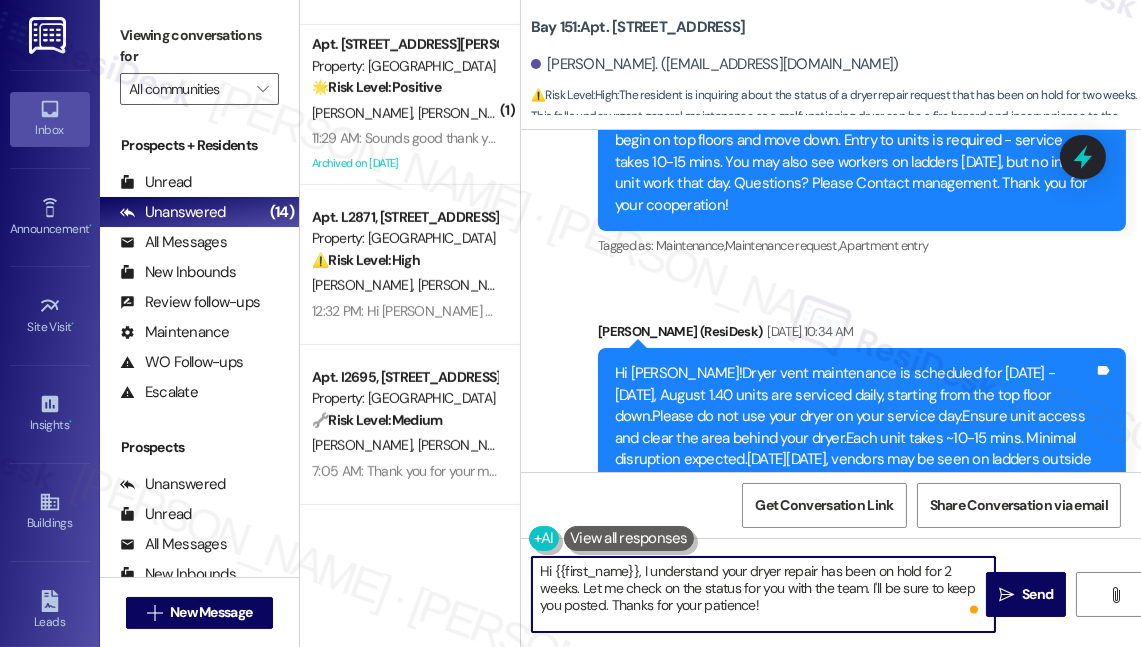 click on "Hi {{first_name}}, I understand your dryer repair has been on hold for 2 weeks. Let me check on the status for you with the team. I'll be sure to keep you posted. Thanks for your patience!" at bounding box center (763, 594) 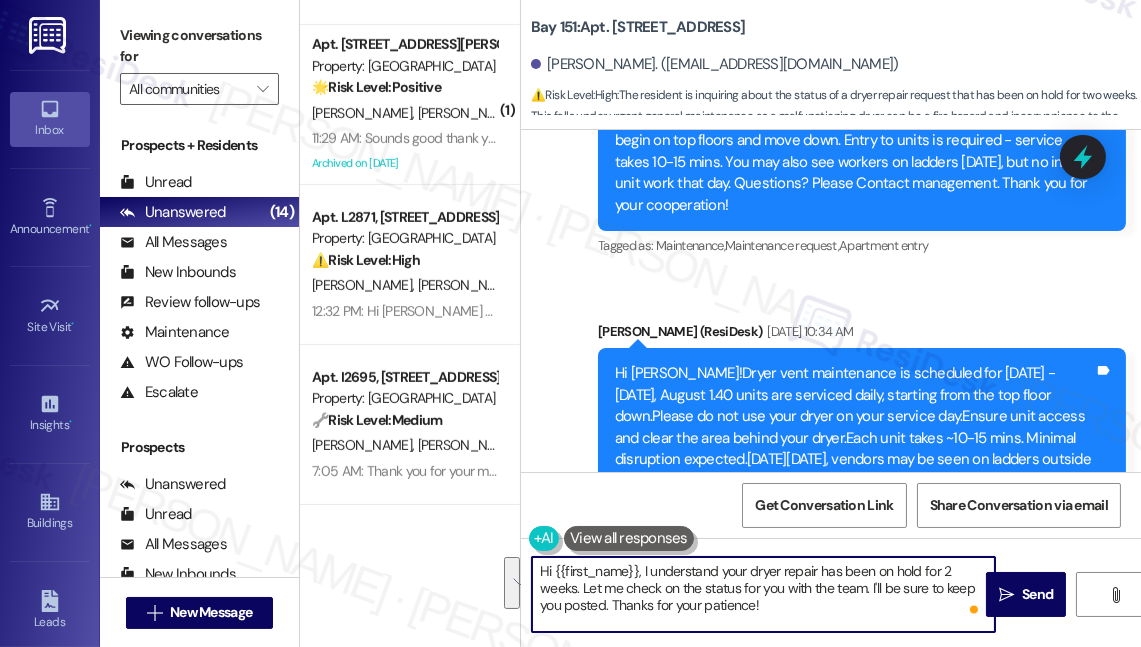 click on "Hi {{first_name}}, I understand your dryer repair has been on hold for 2 weeks. Let me check on the status for you with the team. I'll be sure to keep you posted. Thanks for your patience!" at bounding box center [763, 594] 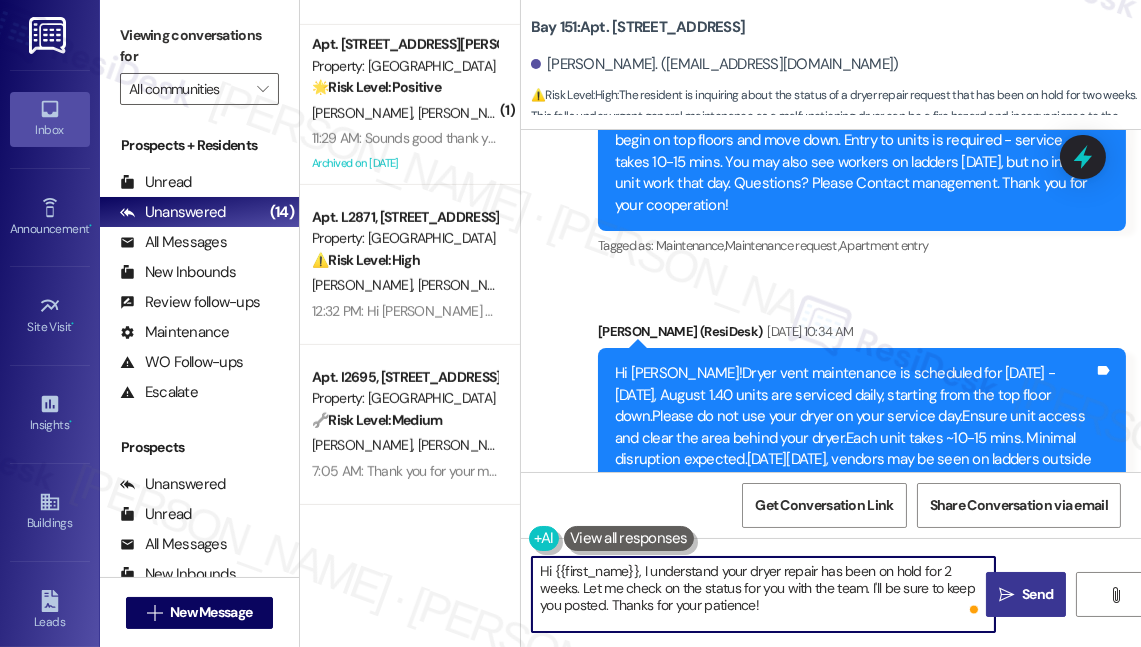 type on "Hi {{first_name}}, I understand your dryer repair has been on hold for 2 weeks. Let me check on the status for you with the team. I'll be sure to keep you posted. Thanks for your patience!" 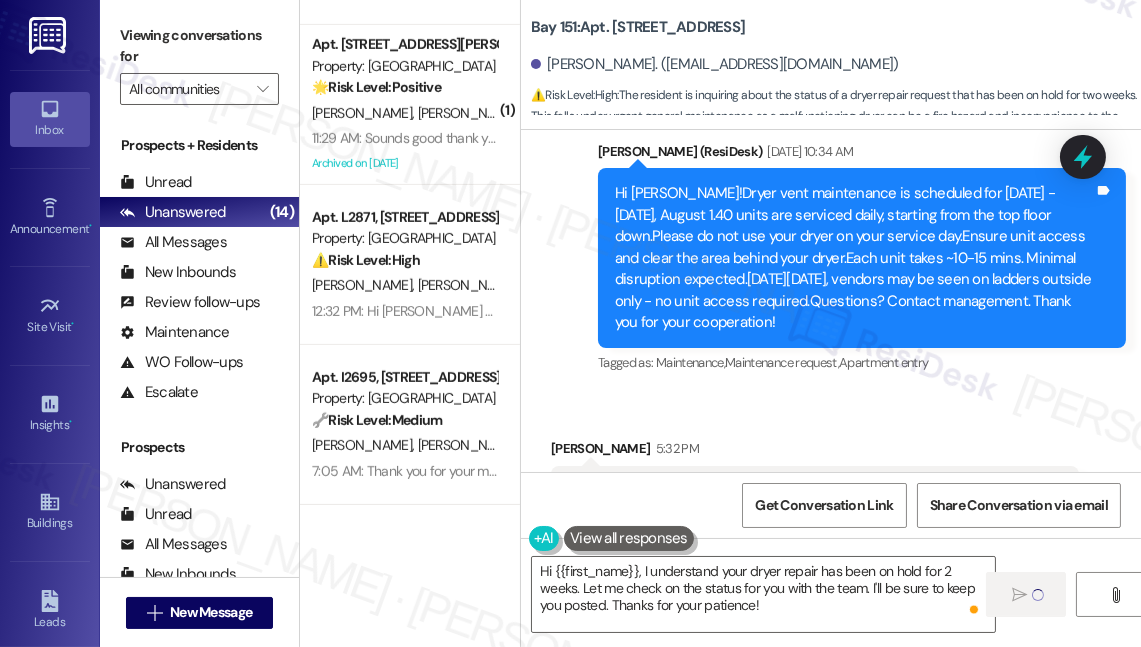 type 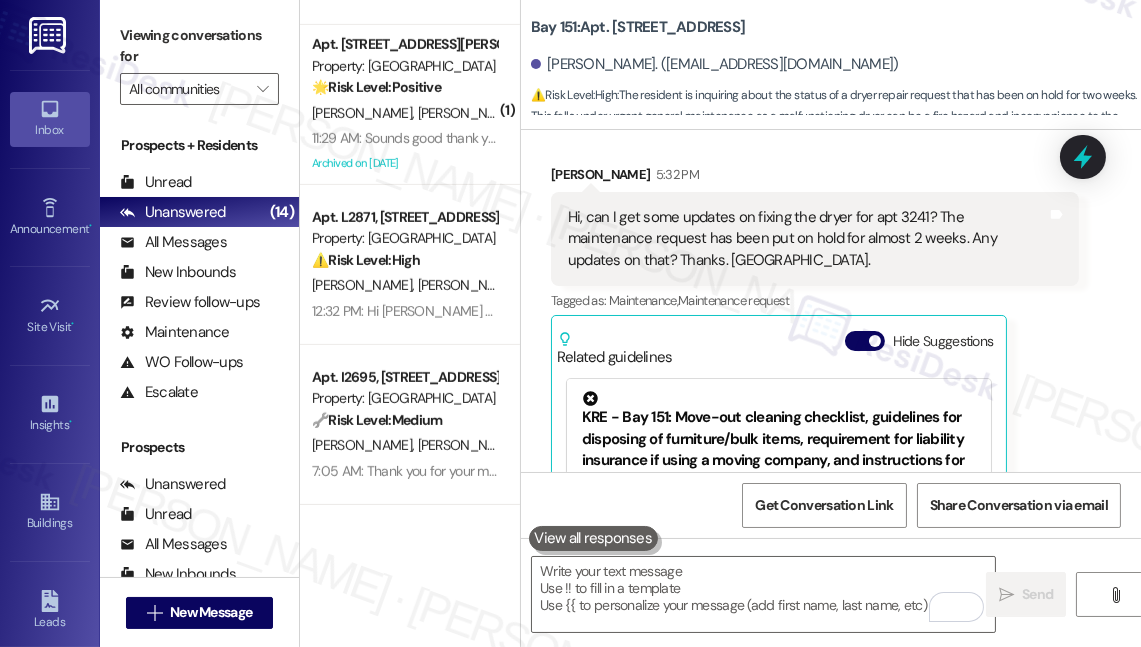 scroll, scrollTop: 25481, scrollLeft: 0, axis: vertical 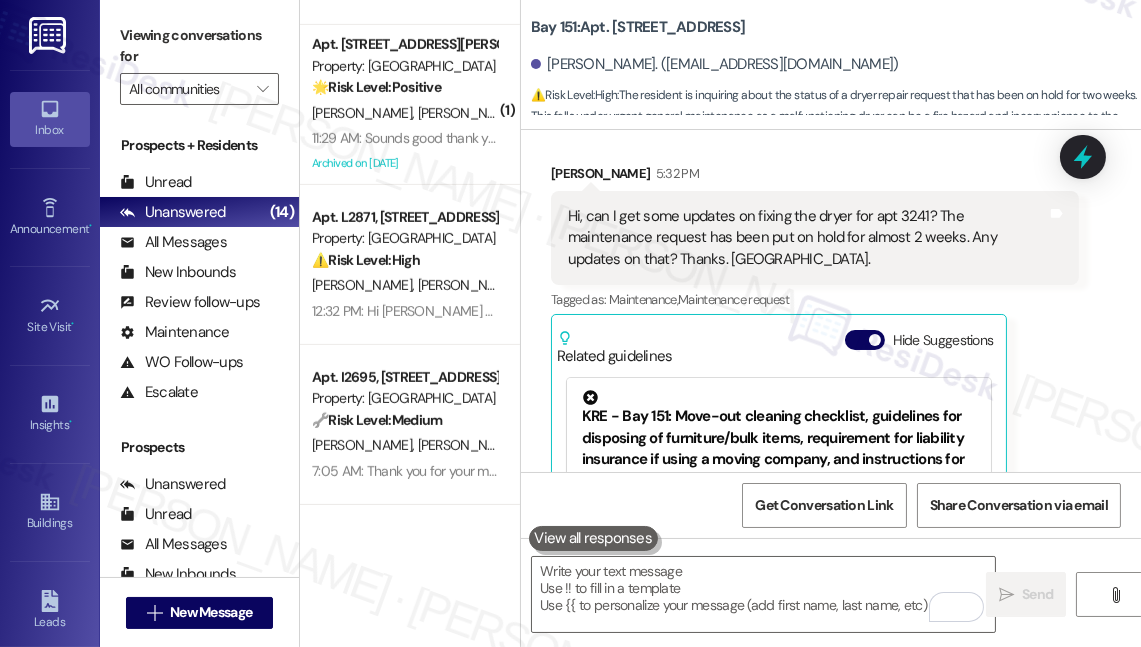 click on "Sent via SMS [PERSON_NAME] 5:50 PM Hi [PERSON_NAME], I understand your dryer repair has been on hold for 2 weeks. Let me check on the status for you with the team. I'll be sure to keep you posted. Thanks for your patience! Tags and notes" at bounding box center [831, 739] 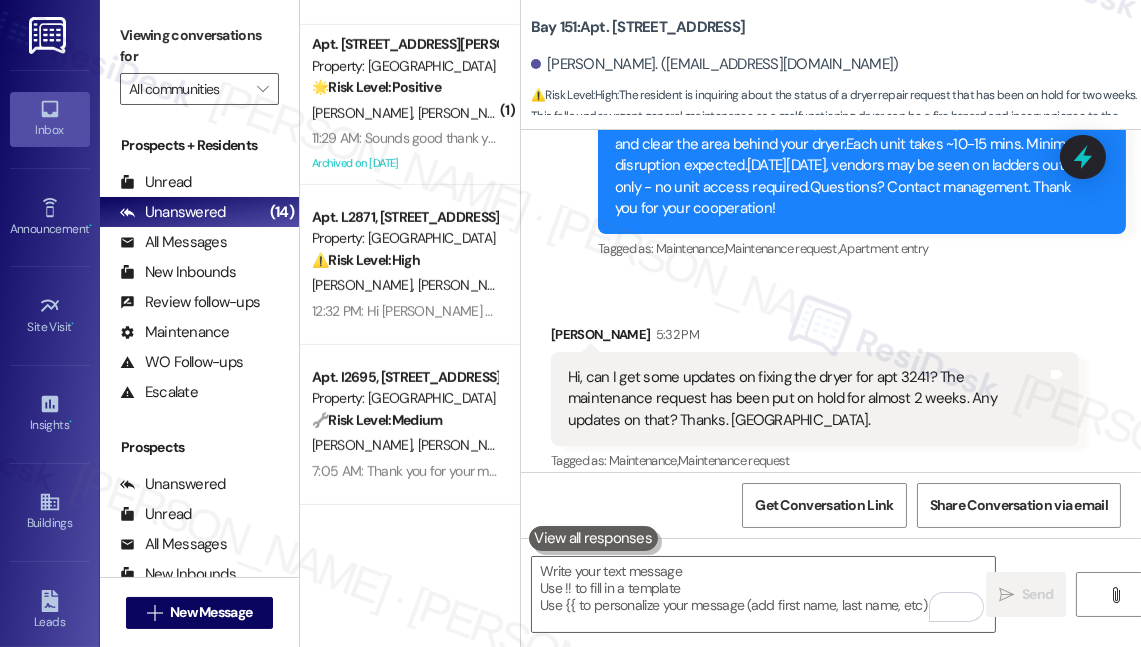 scroll, scrollTop: 25027, scrollLeft: 0, axis: vertical 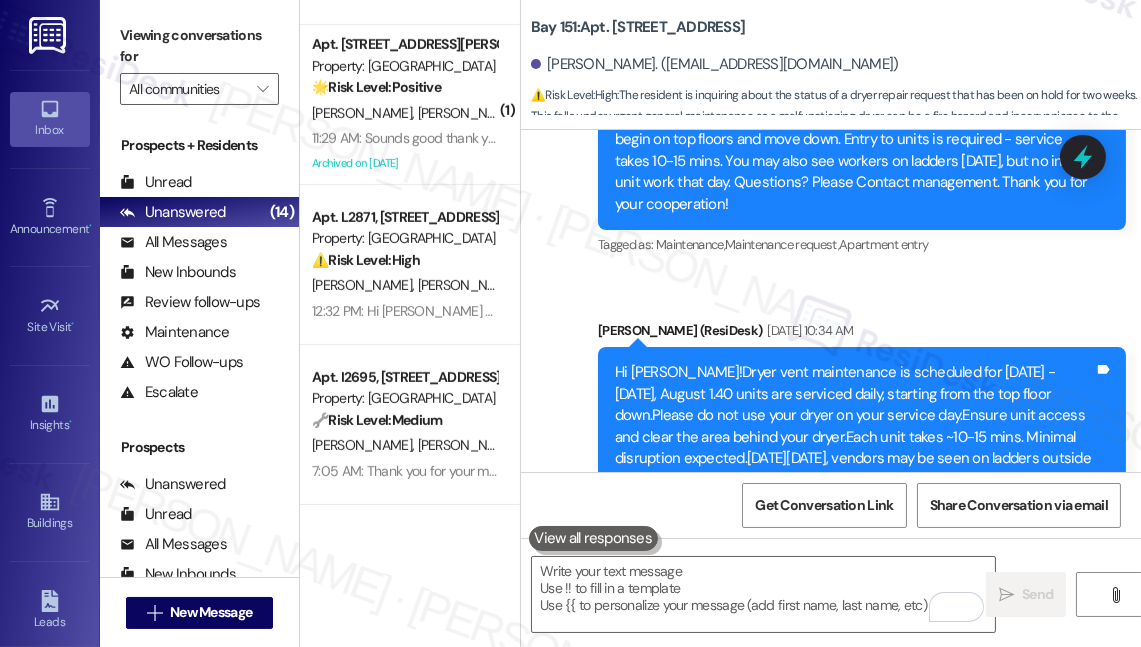 click on "Hide Suggestions" at bounding box center (923, 794) 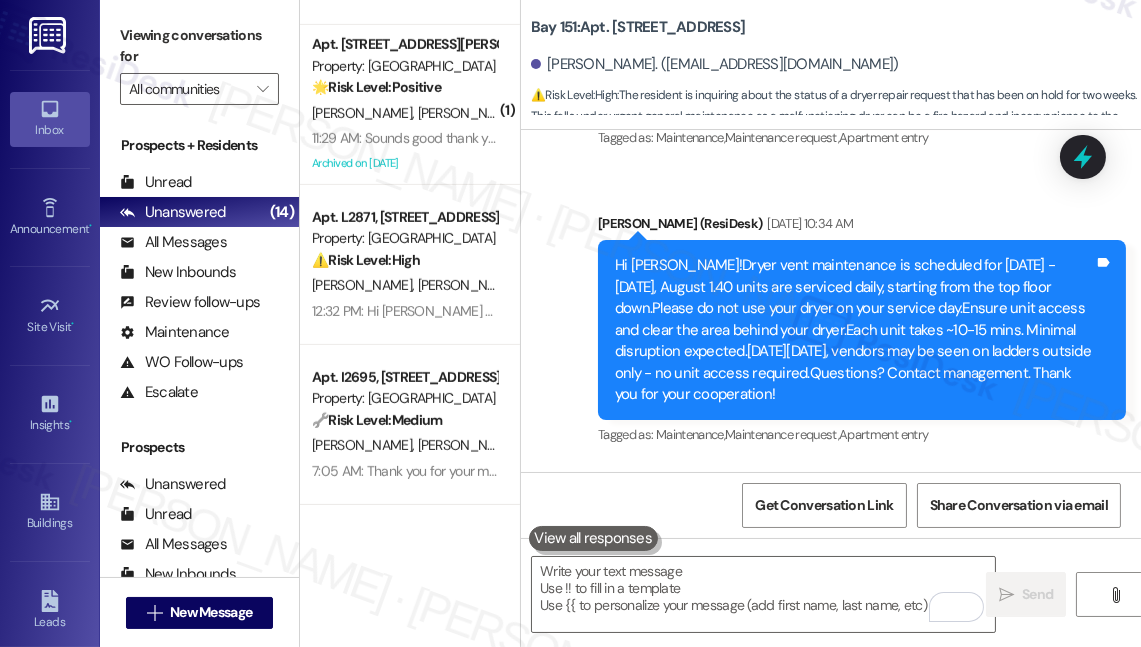 scroll, scrollTop: 25222, scrollLeft: 0, axis: vertical 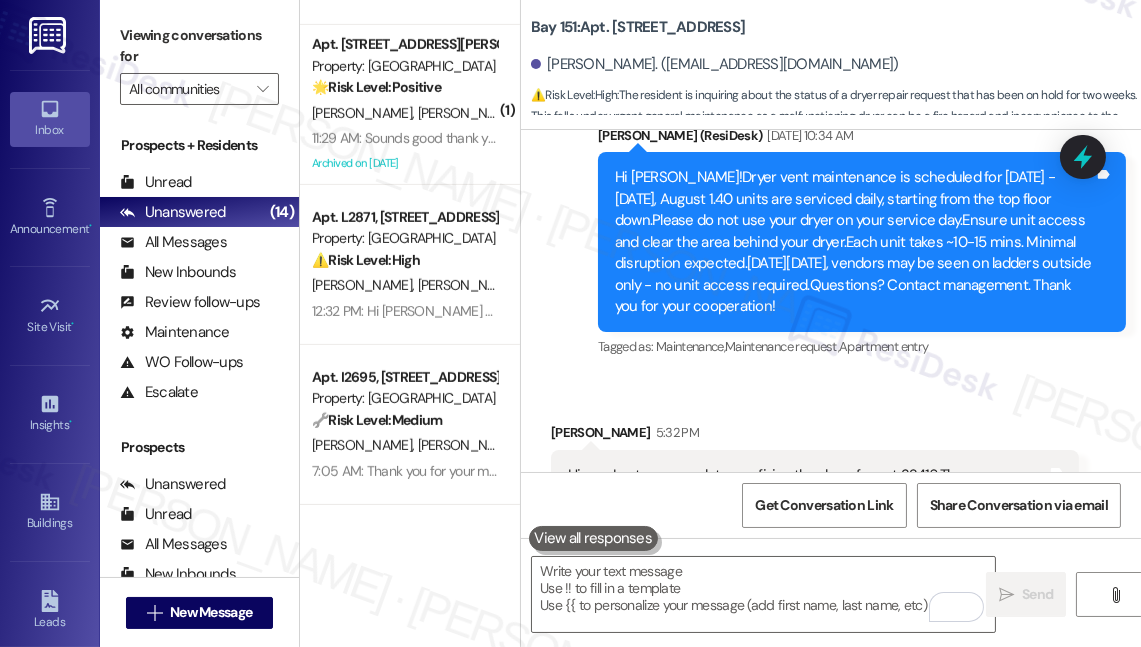 type 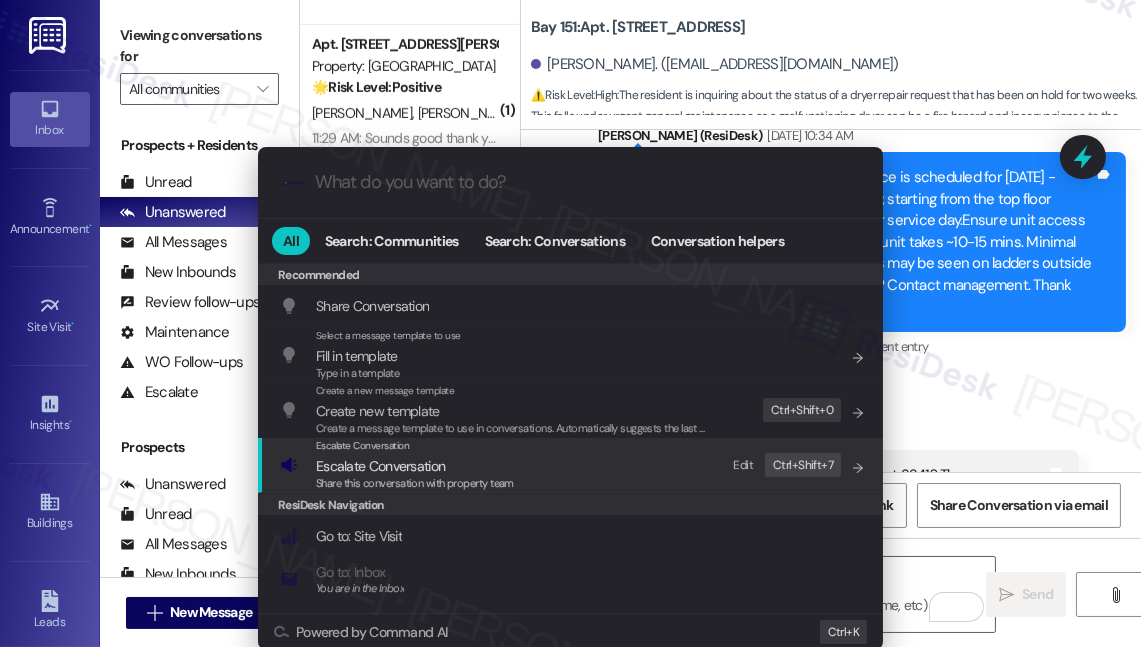 click on "Escalate Conversation Escalate Conversation Share this conversation with property team Edit Ctrl+ Shift+ 7" at bounding box center [572, 465] 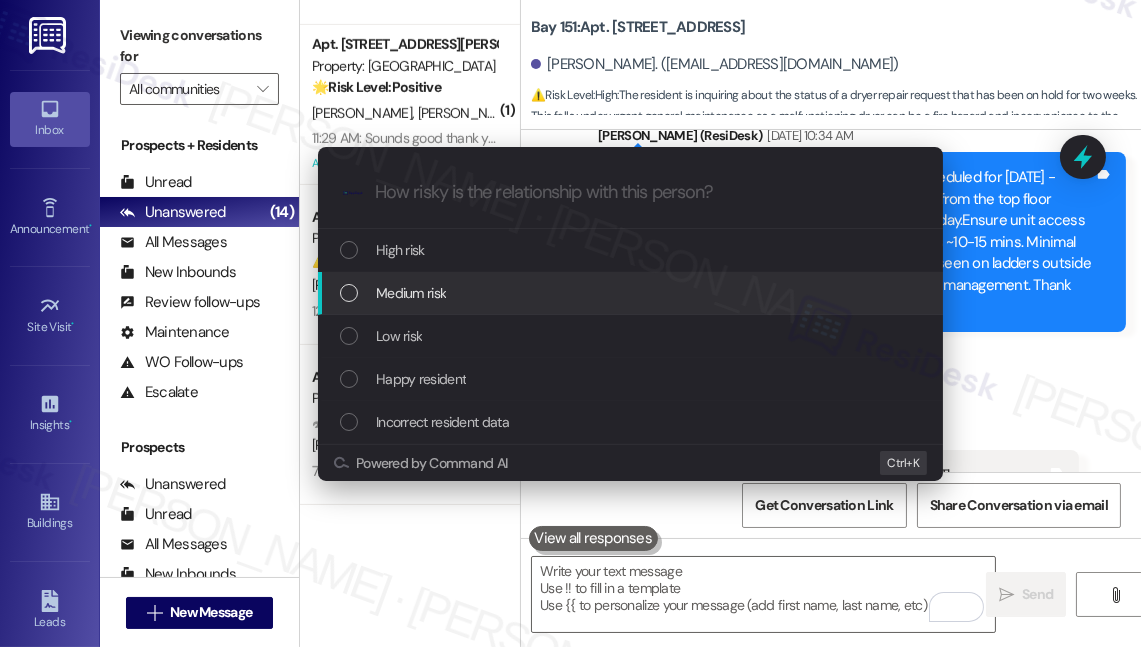 click on "Medium risk" at bounding box center (411, 293) 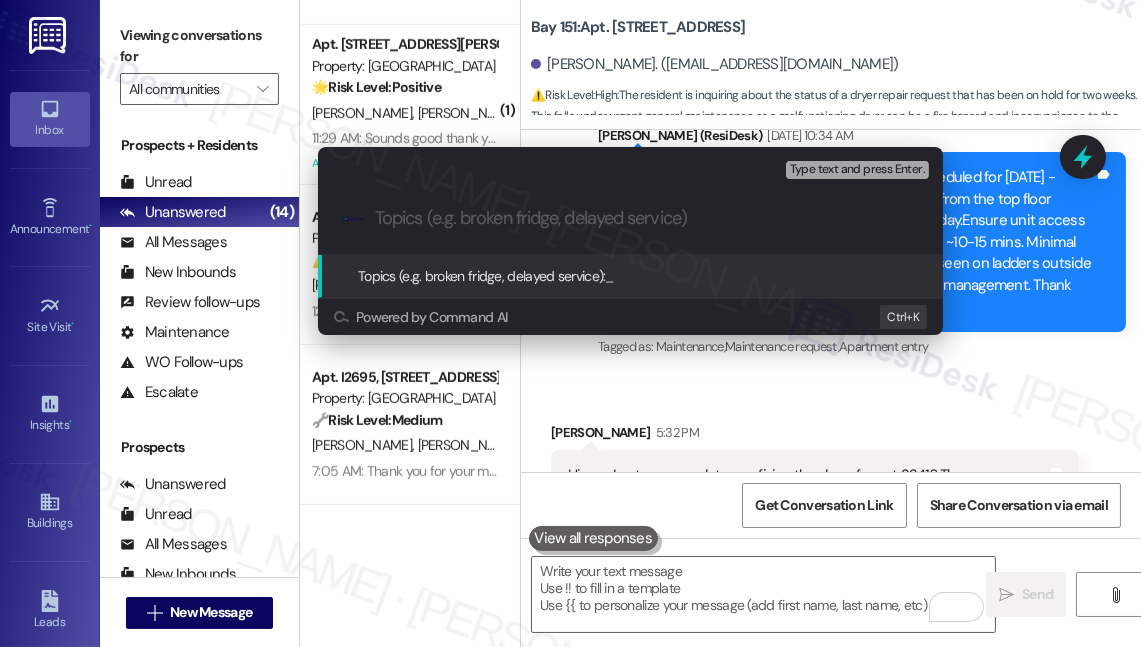 type on "o" 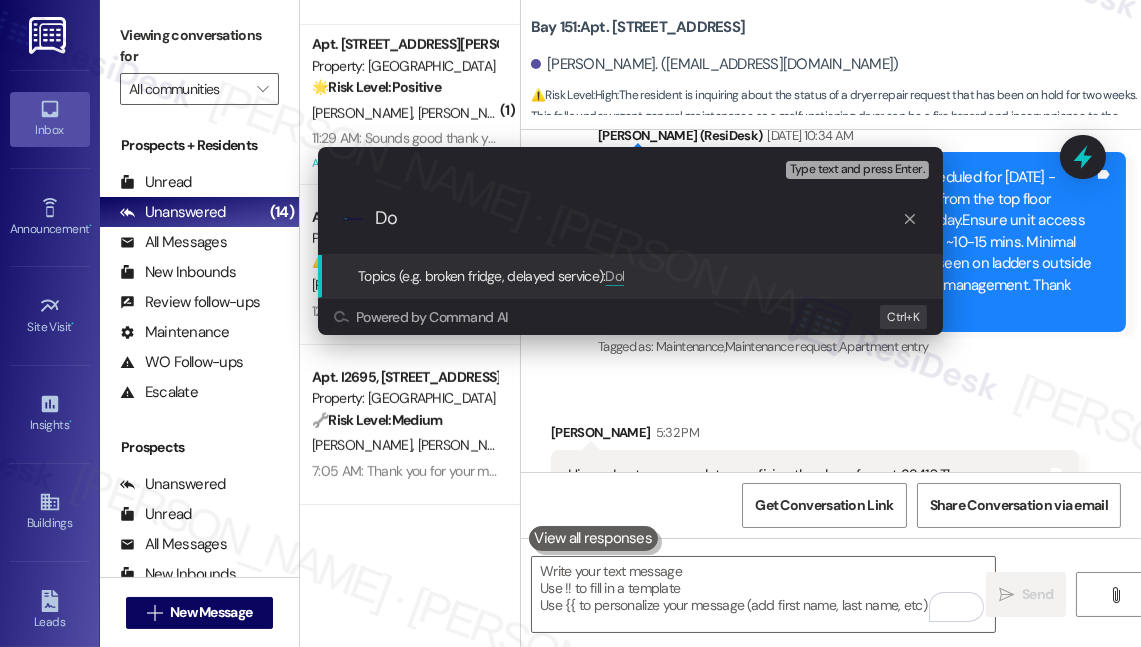 type on "D" 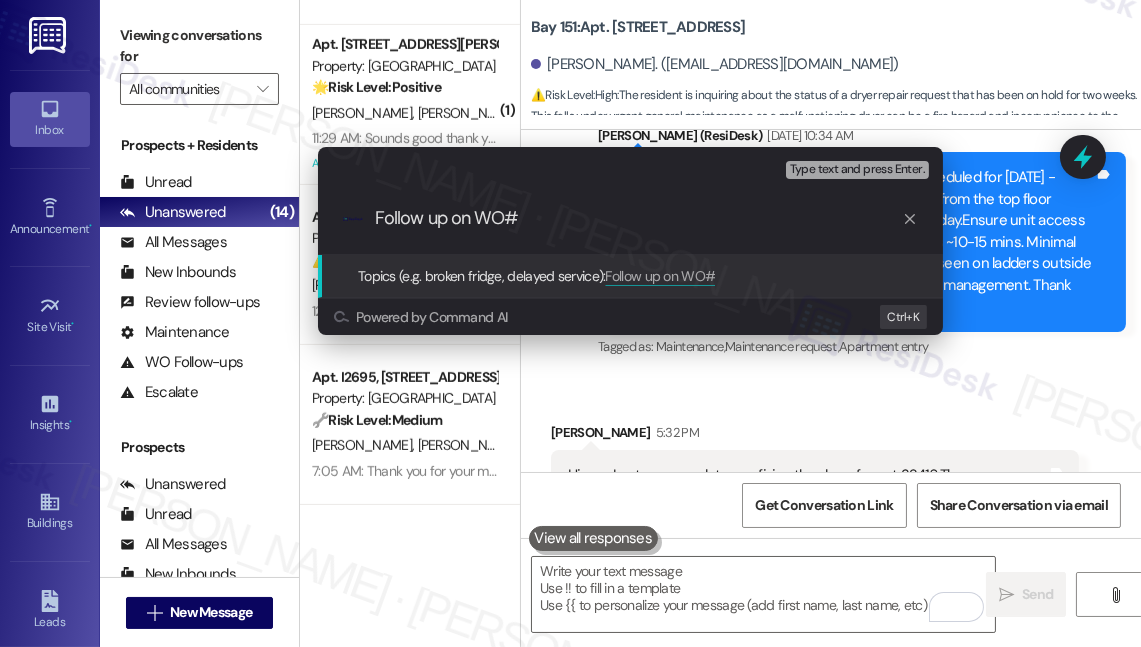 paste on "6584" 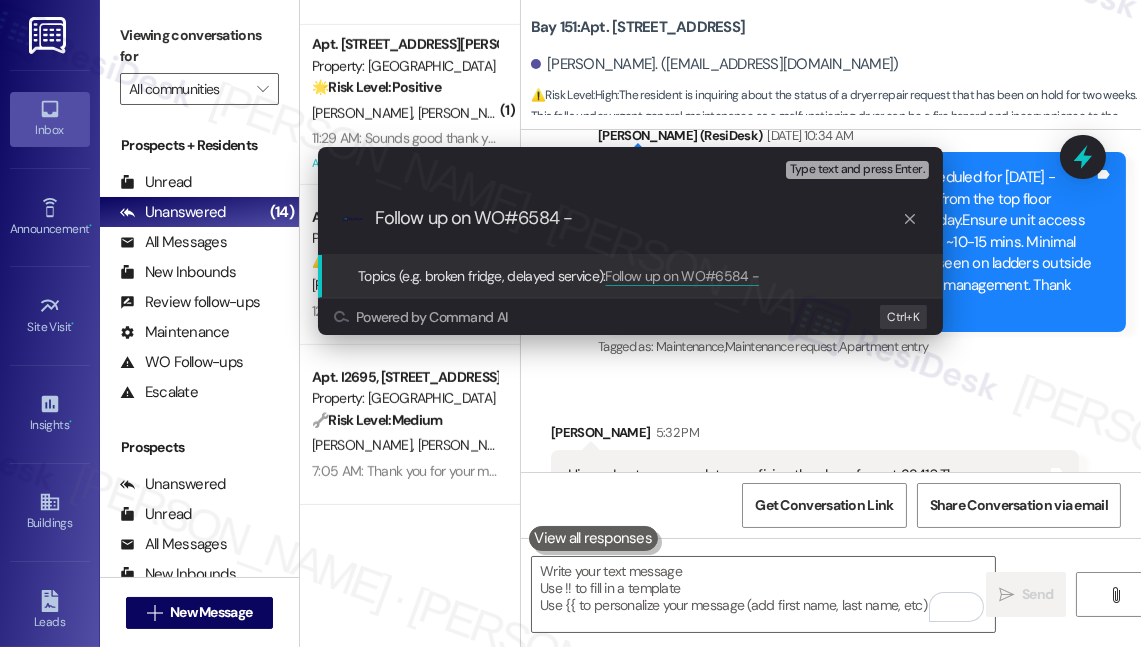 click on ".cls-1{fill:#0a055f;}.cls-2{fill:#0cc4c4;} resideskLogoBlueOrange Follow up on WO#6584 -" at bounding box center [630, 218] 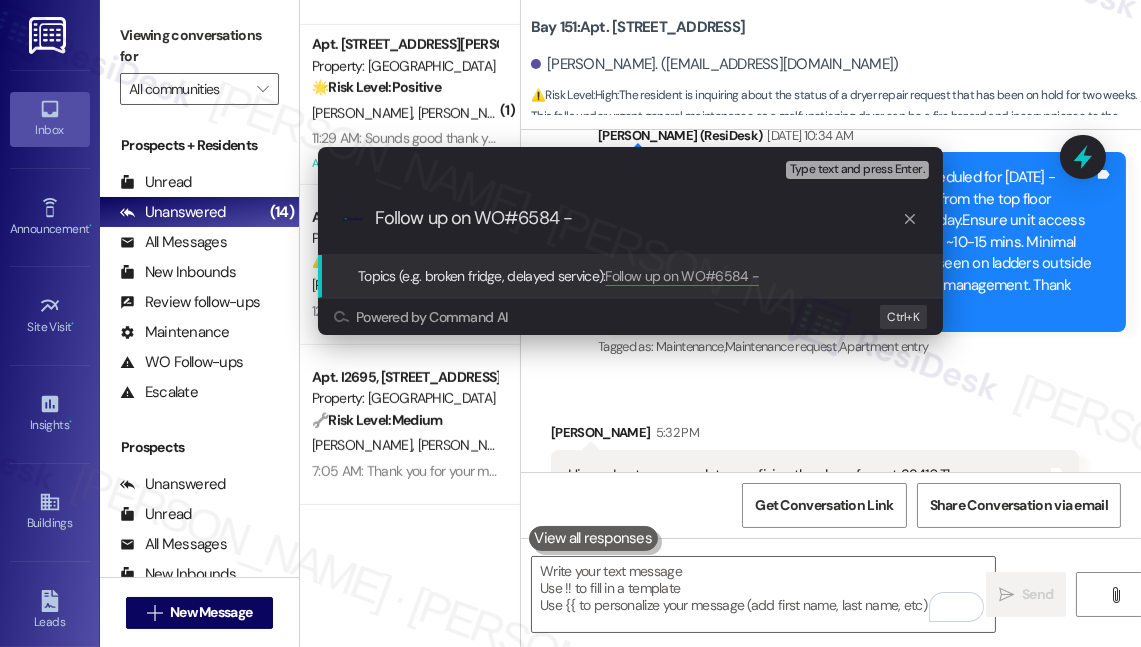 click on ".cls-1{fill:#0a055f;}.cls-2{fill:#0cc4c4;} resideskLogoBlueOrange Follow up on WO#6584 -" at bounding box center (630, 218) 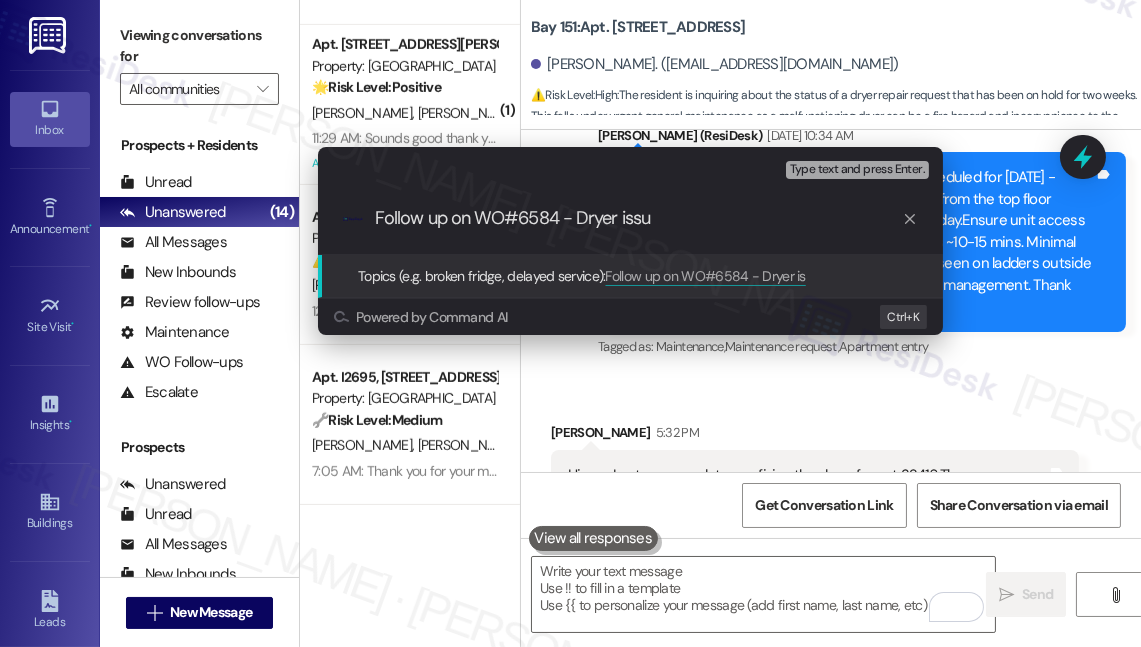 type on "Follow up on WO#6584 - Dryer issue" 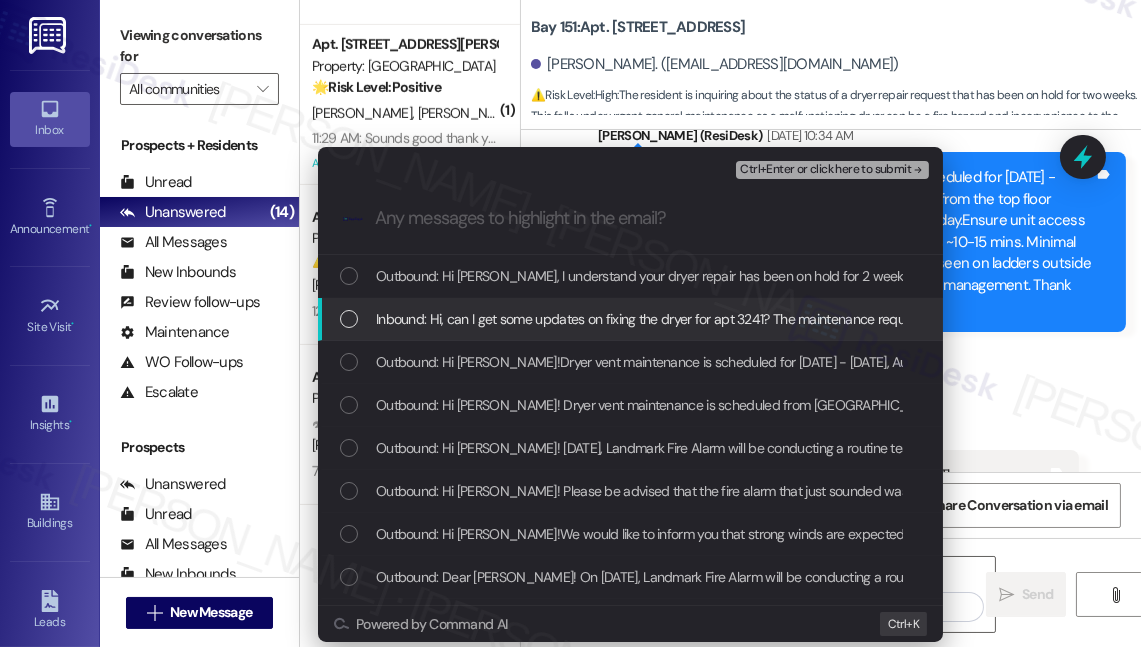 click on "Inbound: Hi, can I get some updates on fixing the dryer for apt 3241? The maintenance request has been put on hold for almost 2 weeks. Any updates on that? Thanks. [GEOGRAPHIC_DATA]." at bounding box center [925, 319] 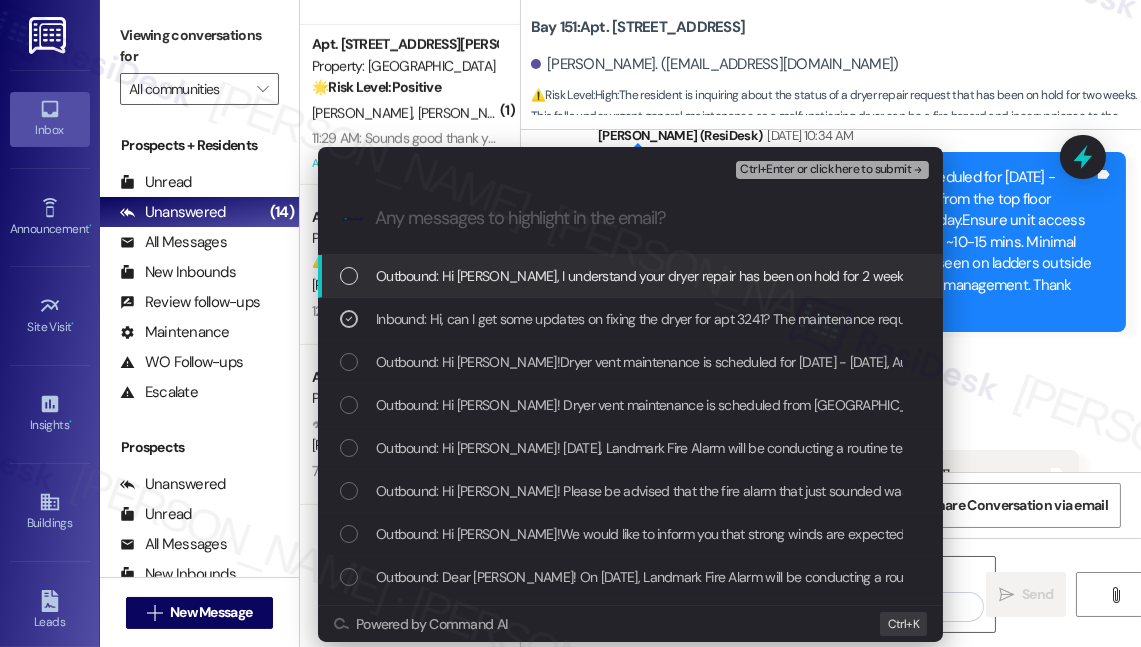 click on "Ctrl+Enter or click here to submit" at bounding box center [825, 170] 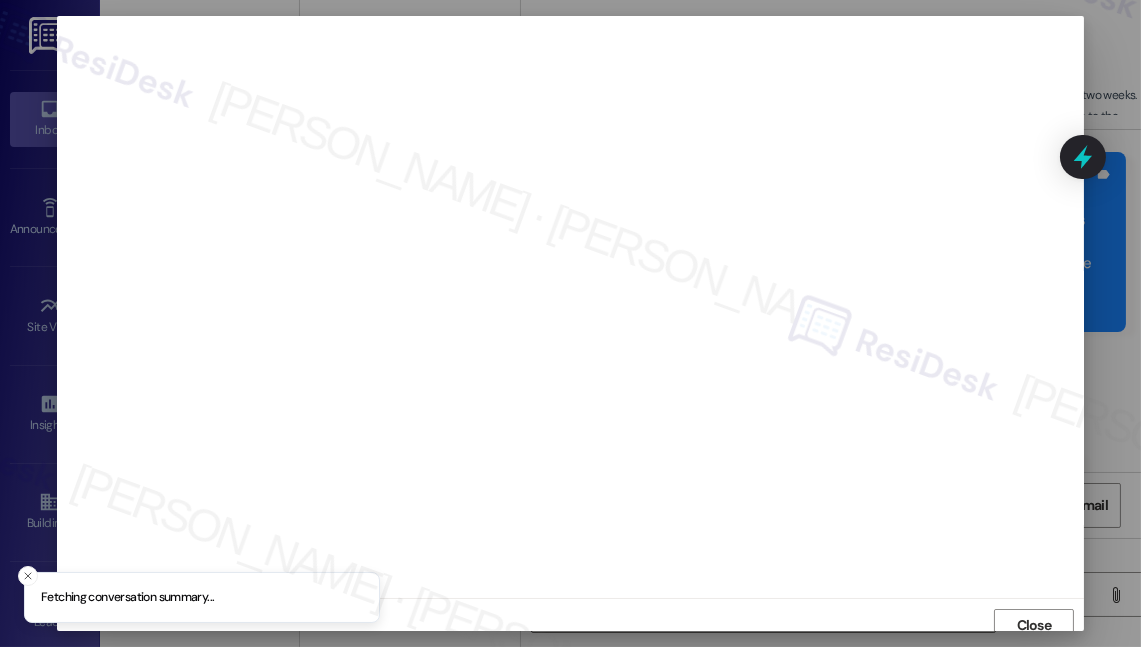 scroll, scrollTop: 10, scrollLeft: 0, axis: vertical 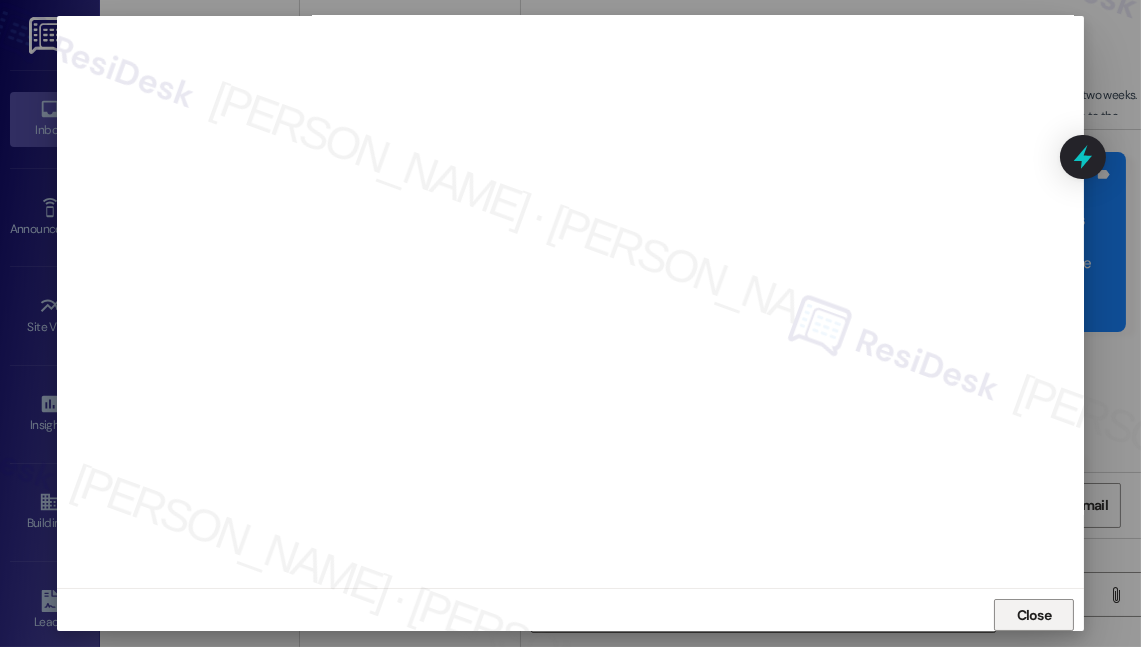 click on "Close" at bounding box center [1034, 615] 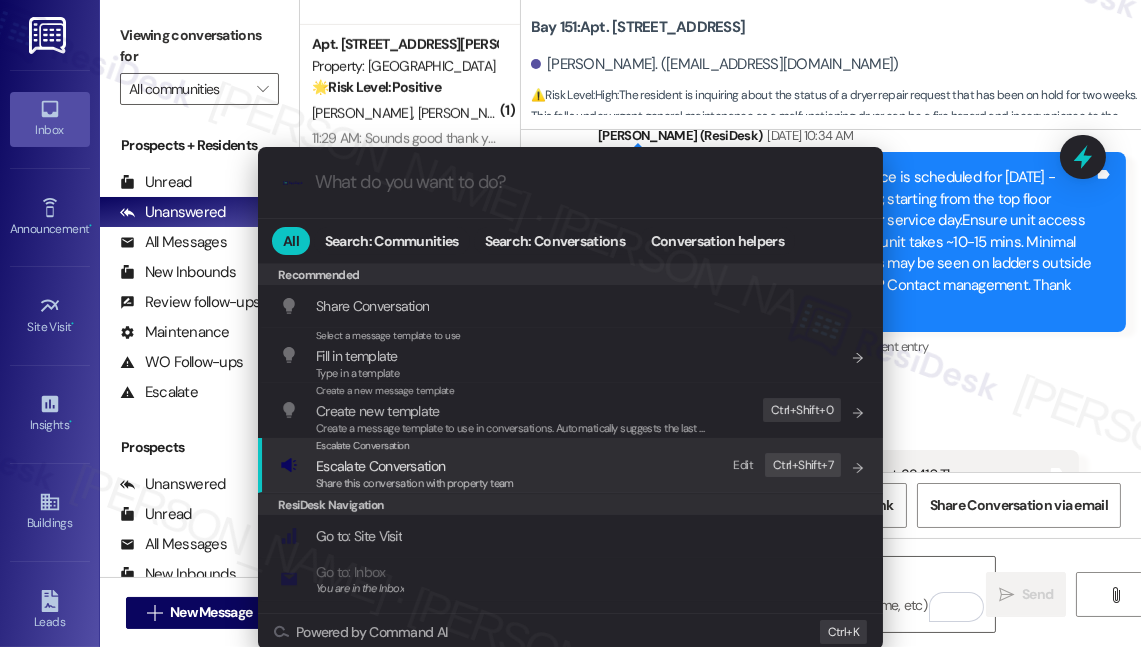 click on "Escalate Conversation Escalate Conversation Share this conversation with property team Edit Ctrl+ Shift+ 7" at bounding box center (572, 465) 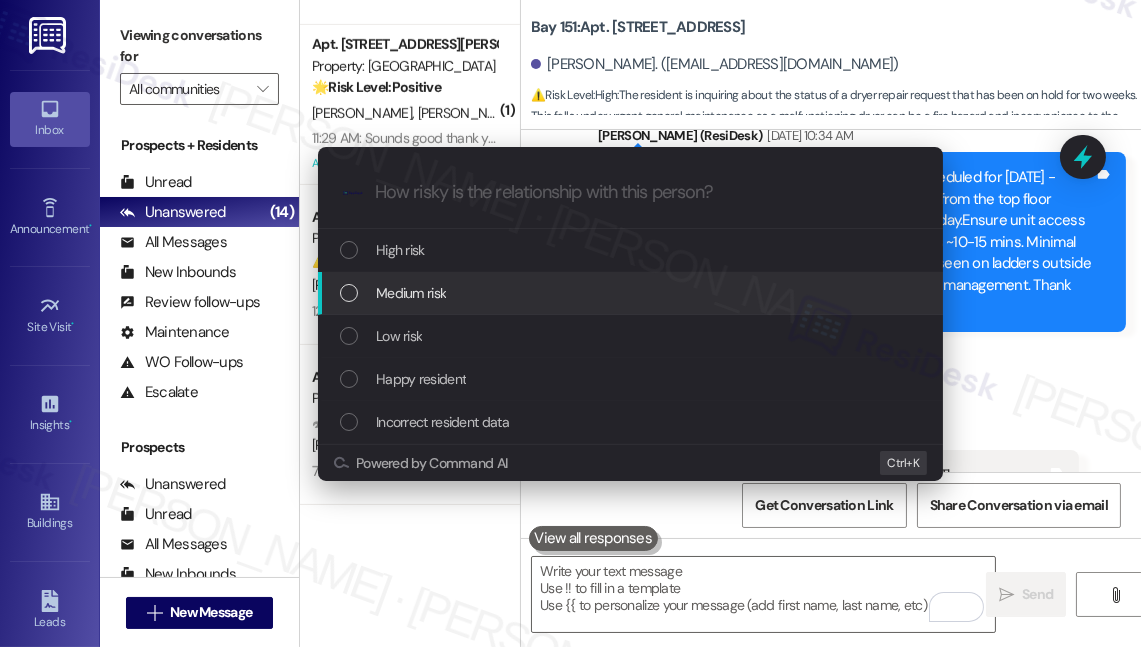 click on "Medium risk" at bounding box center (632, 293) 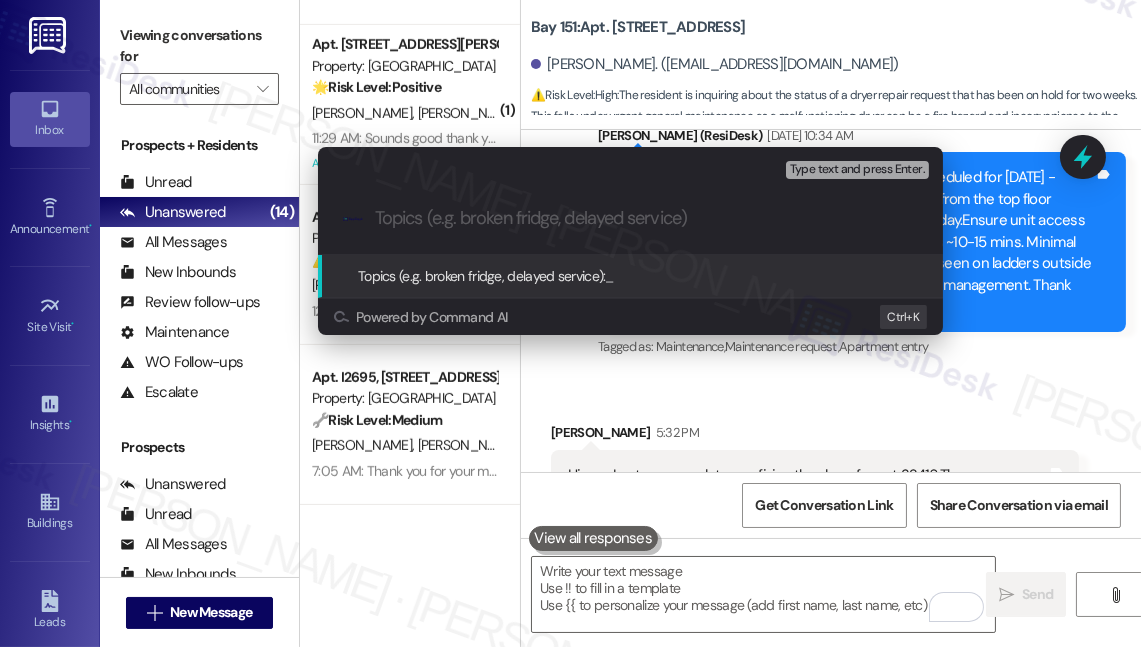 paste on "Follow up on WO#6584 - Dryer issue" 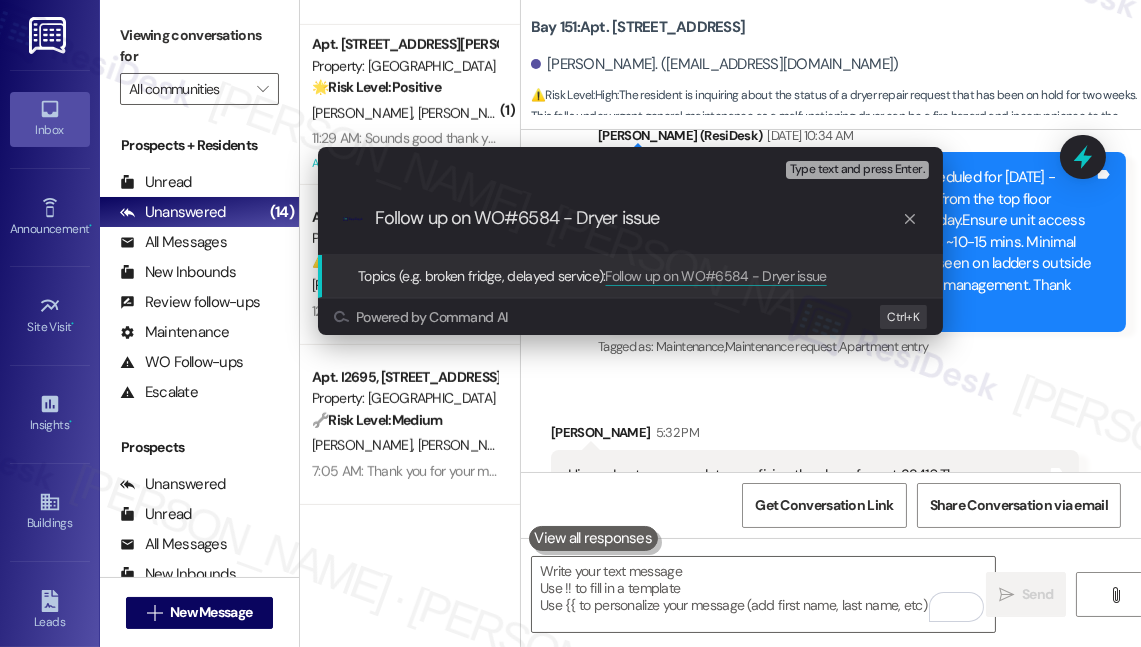 click on "Follow up on WO#6584 - Dryer issue" at bounding box center (638, 218) 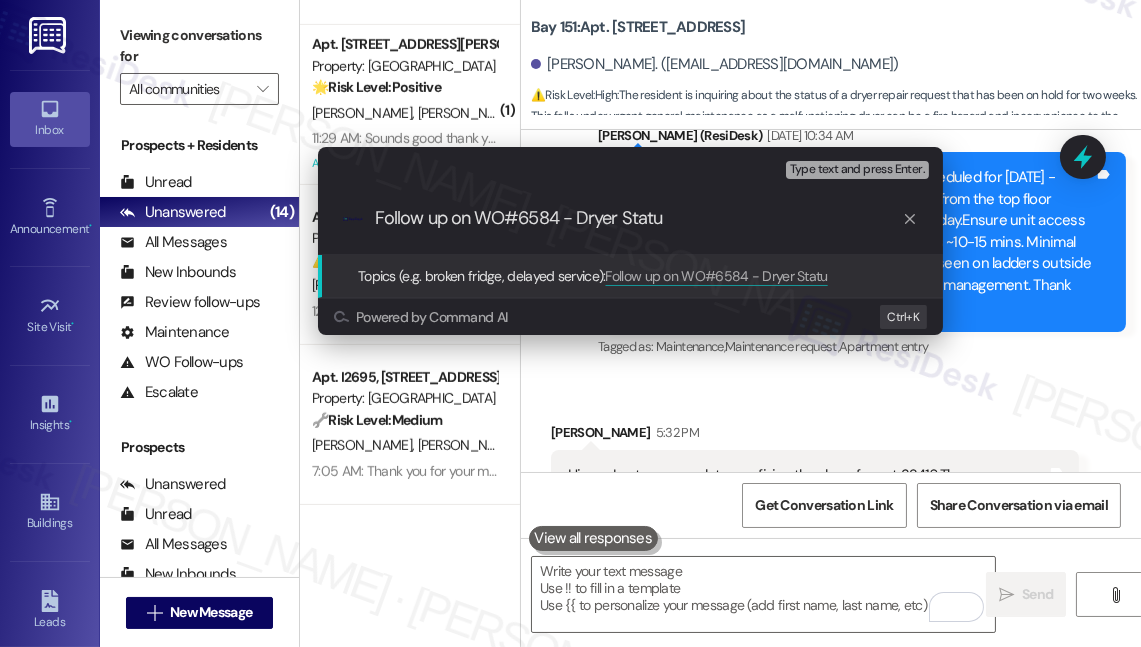 type on "Follow up on WO#6584 - Dryer Status" 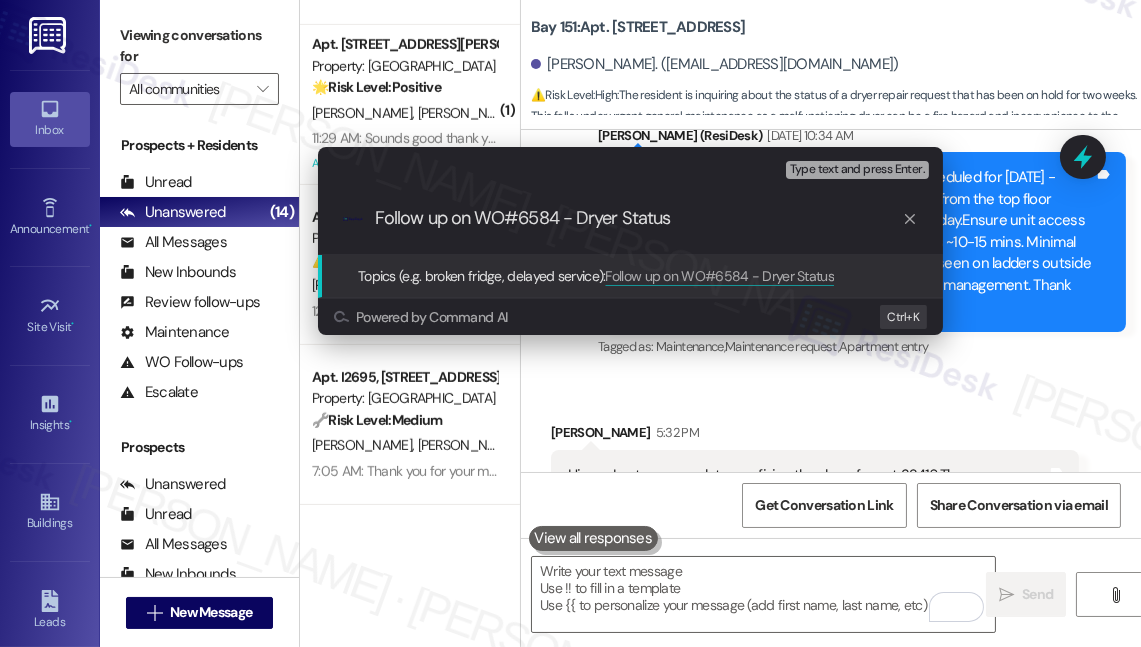 type 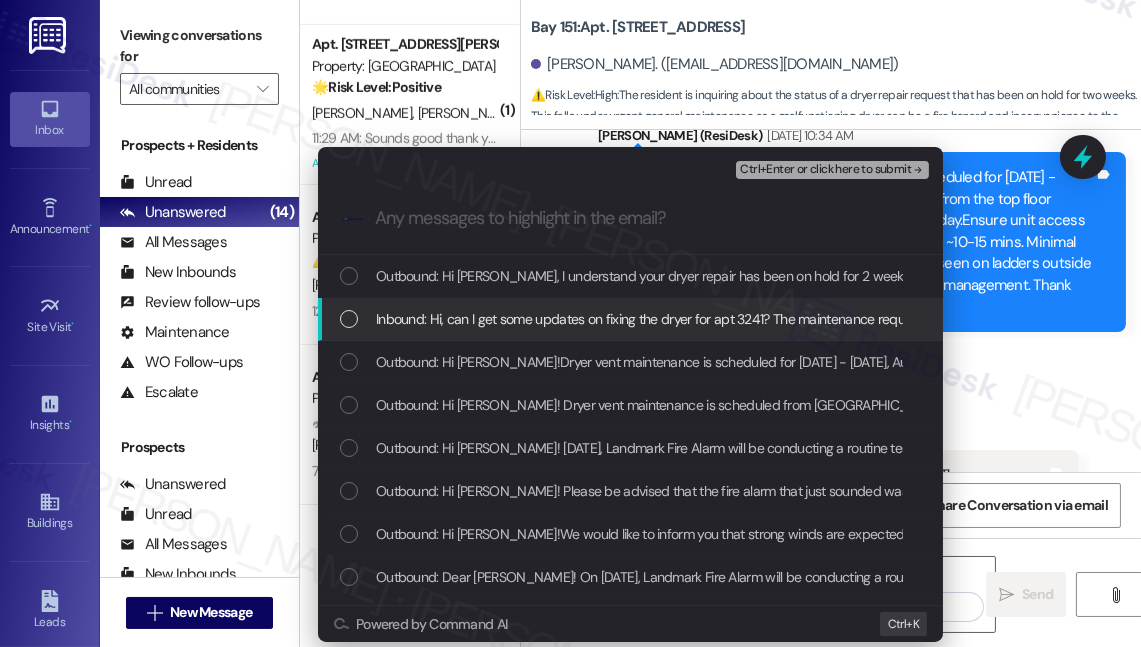 click on "Inbound: Hi, can I get some updates on fixing the dryer for apt 3241? The maintenance request has been put on hold for almost 2 weeks. Any updates on that? Thanks. [GEOGRAPHIC_DATA]." at bounding box center (925, 319) 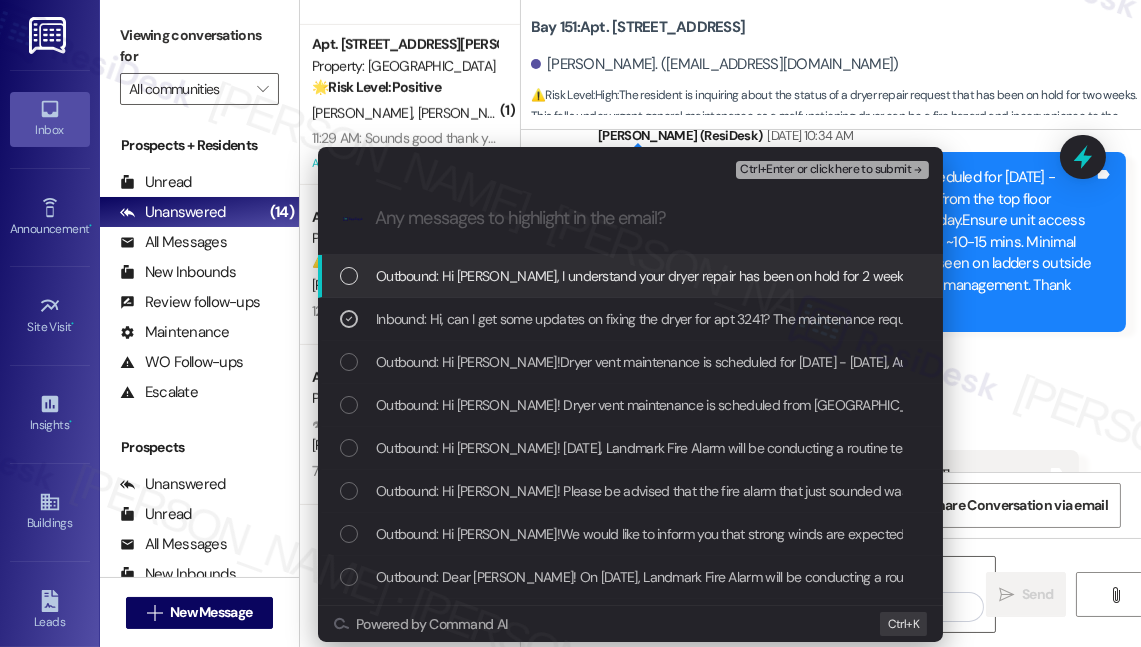 click on "Ctrl+Enter or click here to submit" at bounding box center (825, 170) 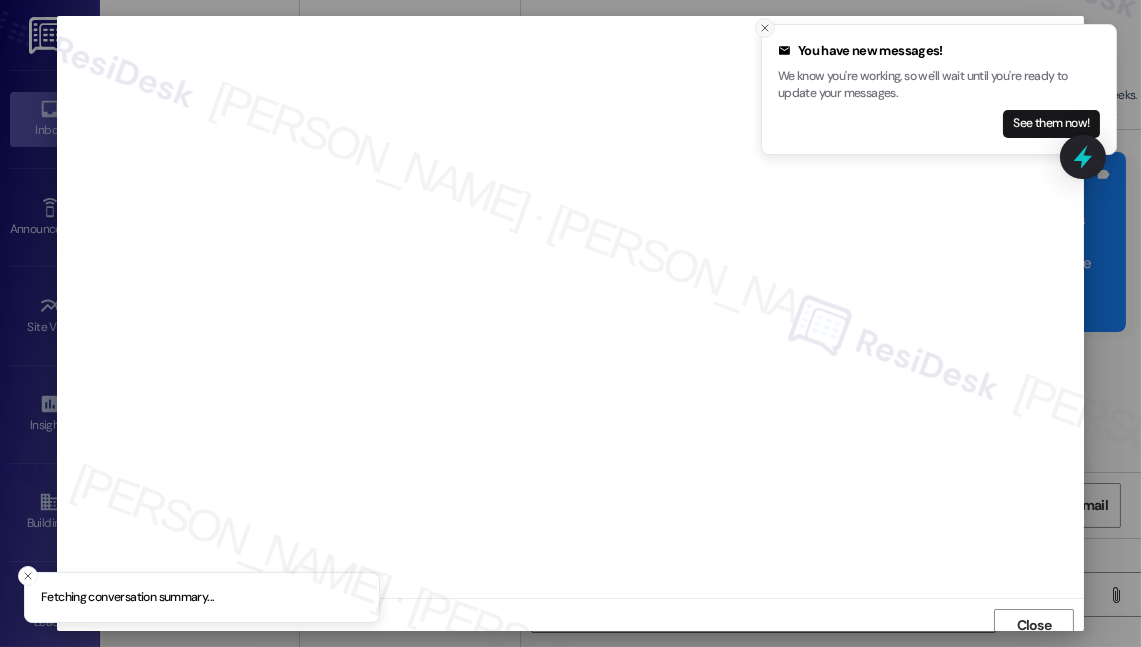 scroll, scrollTop: 10, scrollLeft: 0, axis: vertical 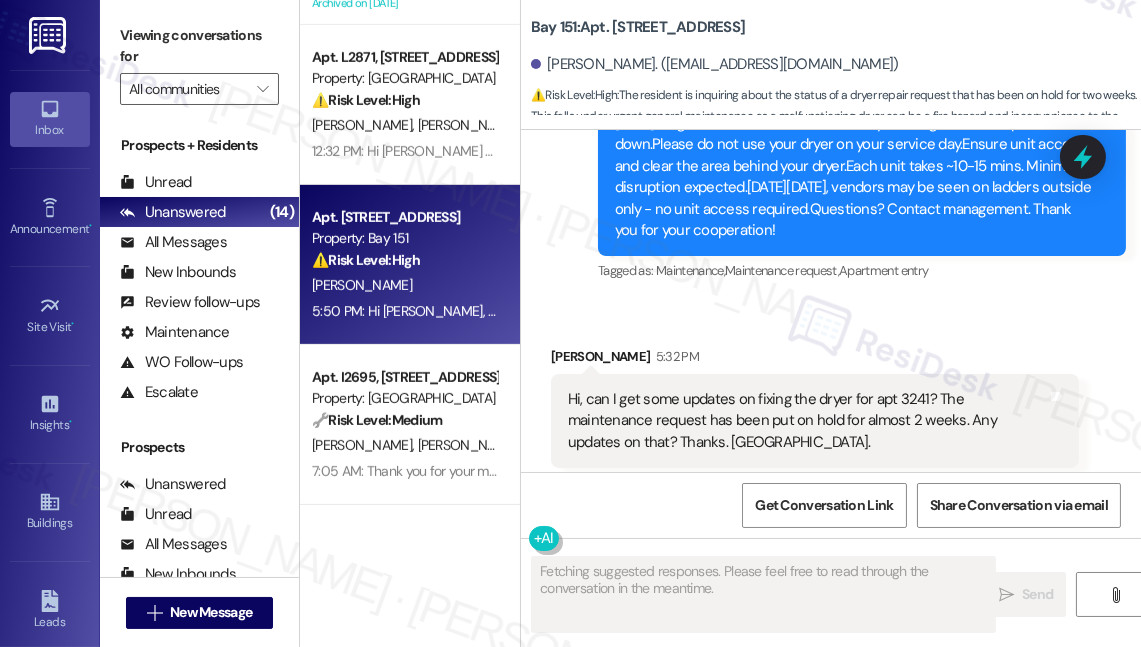 click at bounding box center [875, 523] 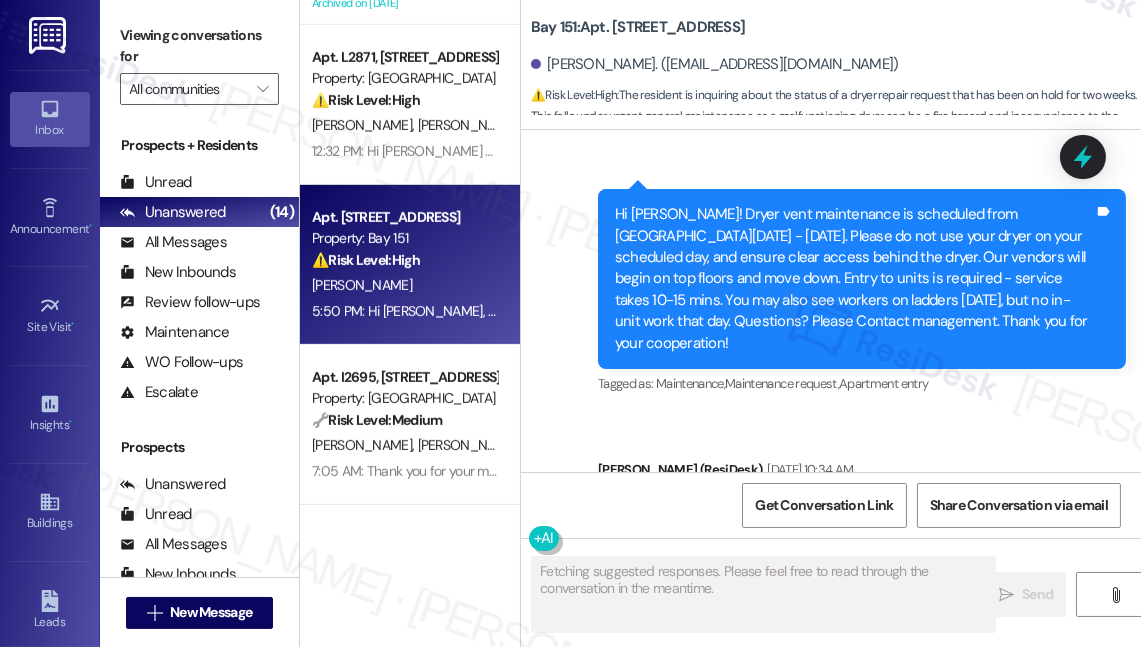 scroll, scrollTop: 25252, scrollLeft: 0, axis: vertical 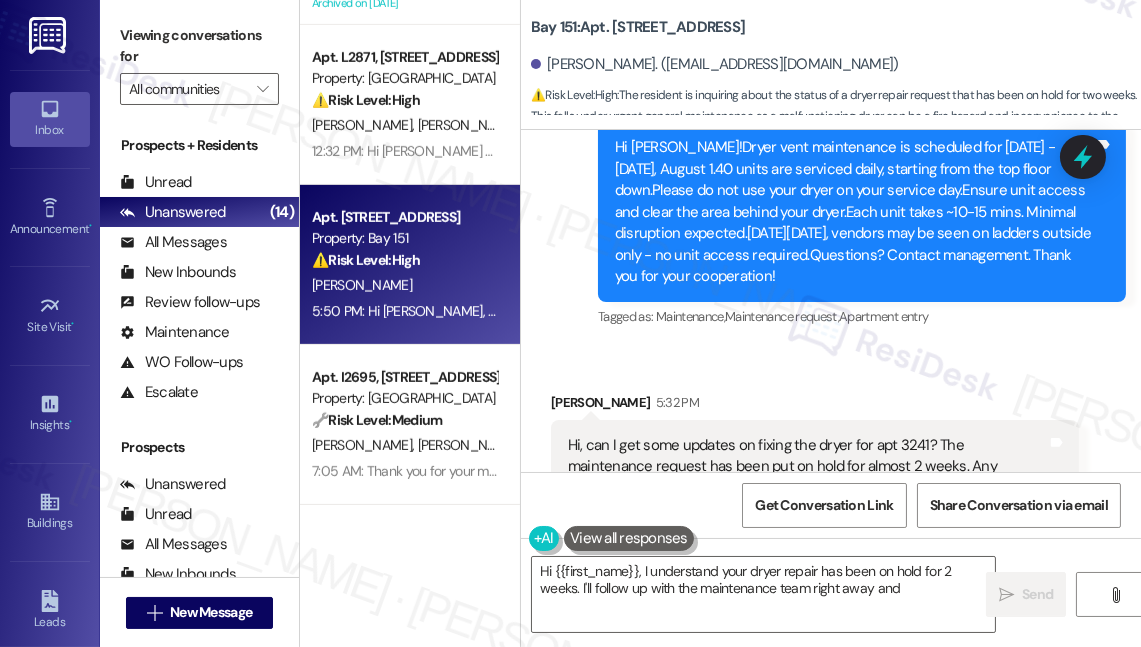 click on "Hi [PERSON_NAME], I understand your dryer repair has been on hold for 2 weeks. Let me check on the status for you with the team. I'll be sure to keep you posted. Thanks for your patience!" at bounding box center [854, 738] 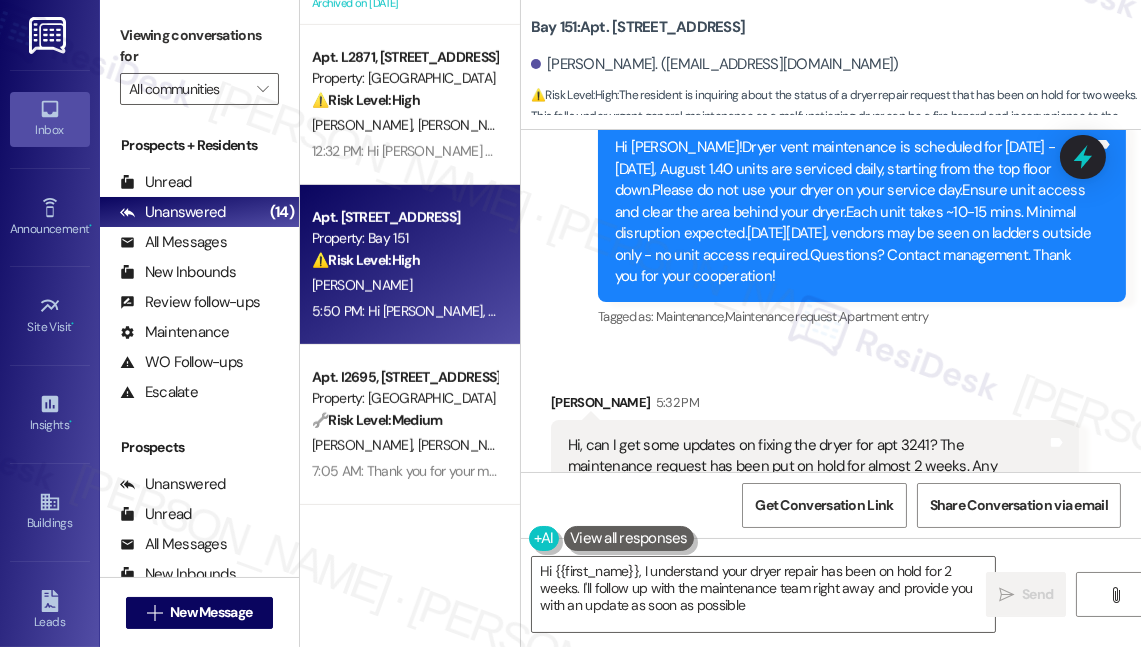 type on "Hi {{first_name}}, I understand your dryer repair has been on hold for 2 weeks. I'll follow up with the maintenance team right away and provide you with an update as soon as possible!" 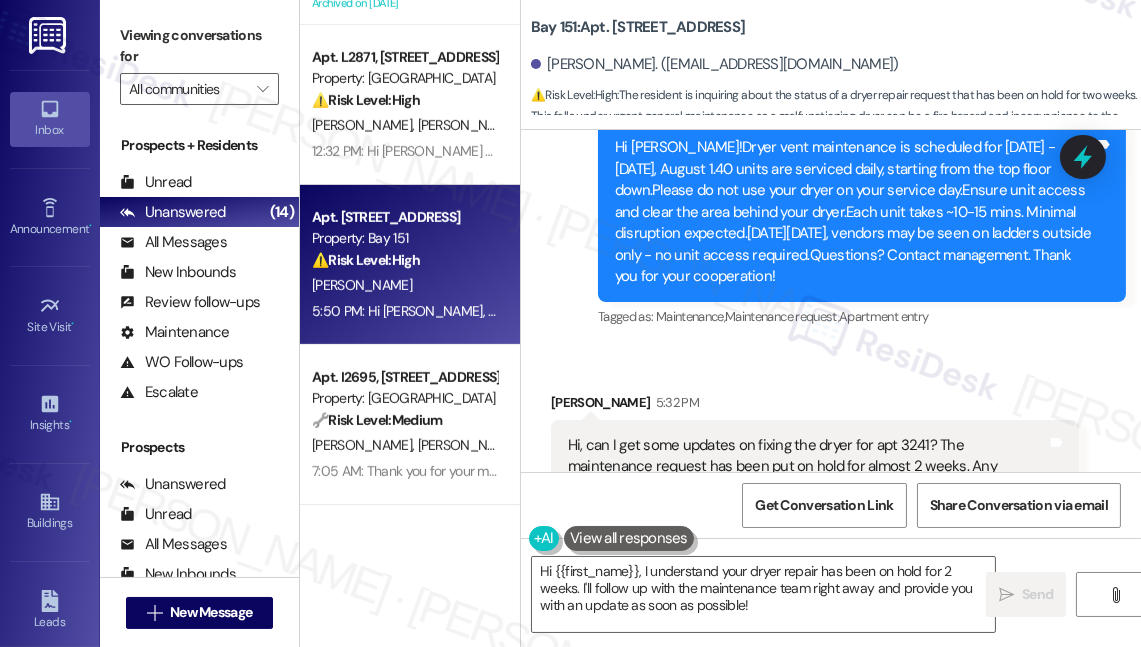 click on "Hi [PERSON_NAME], I understand your dryer repair has been on hold for 2 weeks. Let me check on the status for you with the team. I'll be sure to keep you posted. Thanks for your patience!" at bounding box center (854, 738) 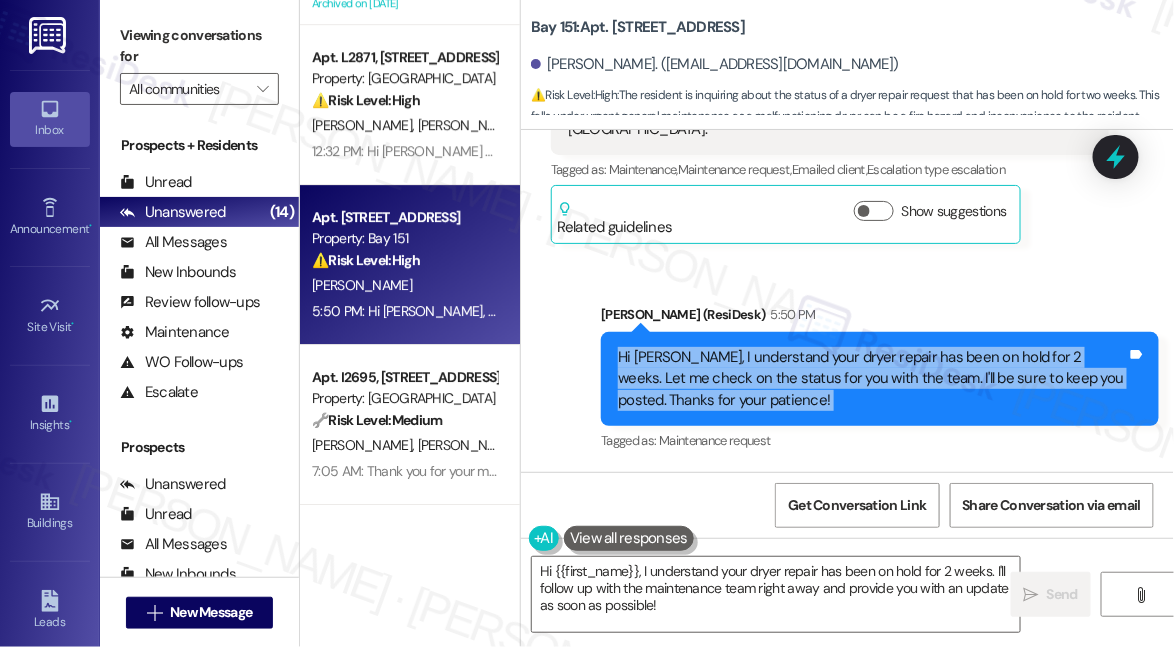 scroll, scrollTop: 24437, scrollLeft: 0, axis: vertical 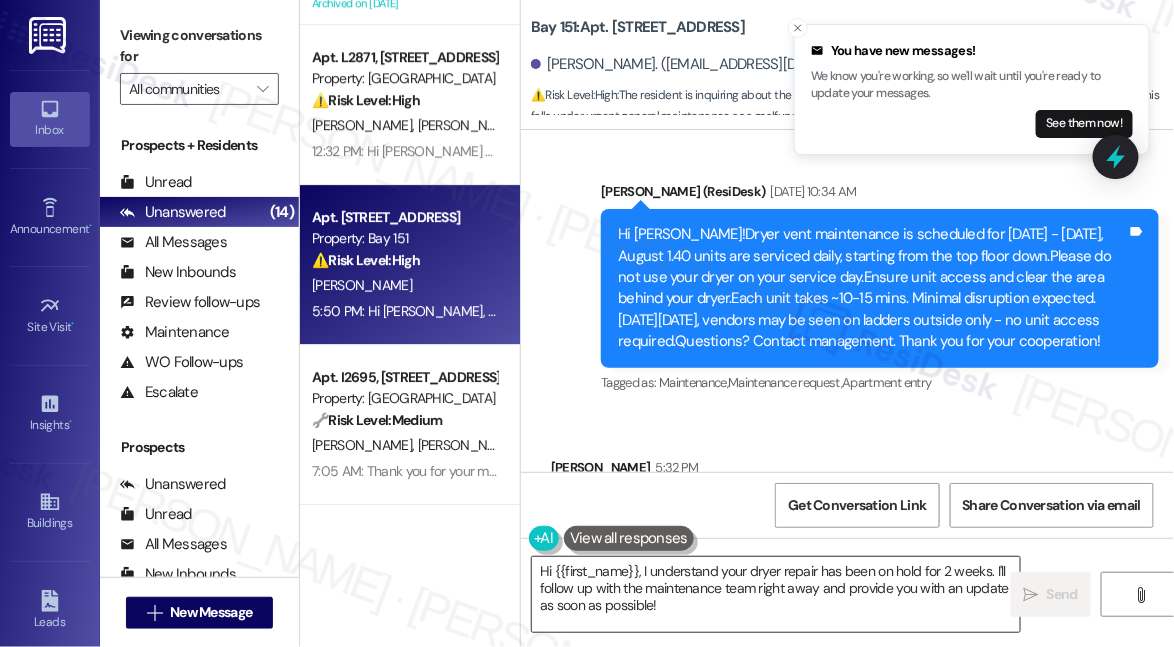 click on "Hi {{first_name}}, I understand your dryer repair has been on hold for 2 weeks. I'll follow up with the maintenance team right away and provide you with an update as soon as possible!" at bounding box center (776, 594) 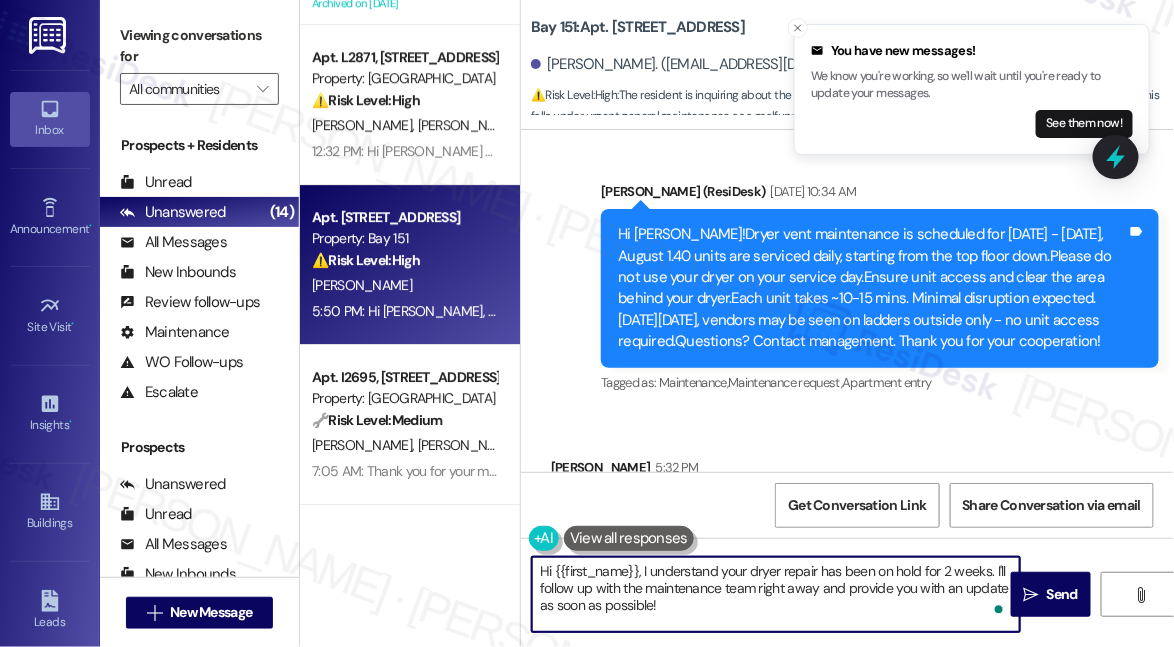 click on "Hi {{first_name}}, I understand your dryer repair has been on hold for 2 weeks. I'll follow up with the maintenance team right away and provide you with an update as soon as possible!" at bounding box center [776, 594] 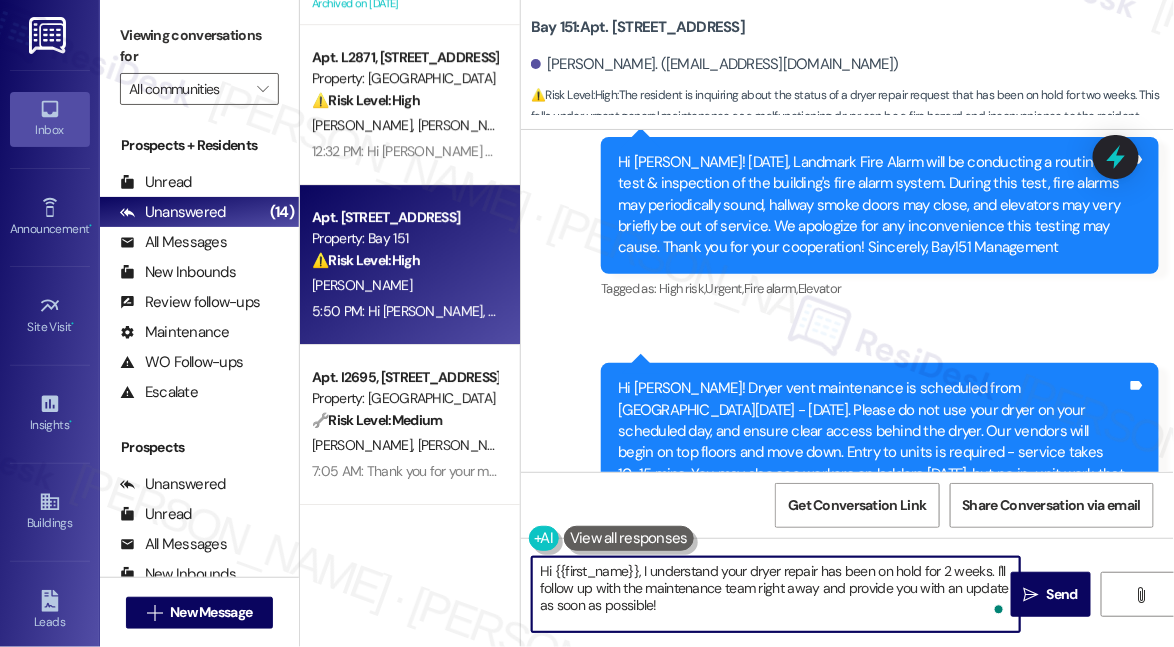scroll, scrollTop: 24437, scrollLeft: 0, axis: vertical 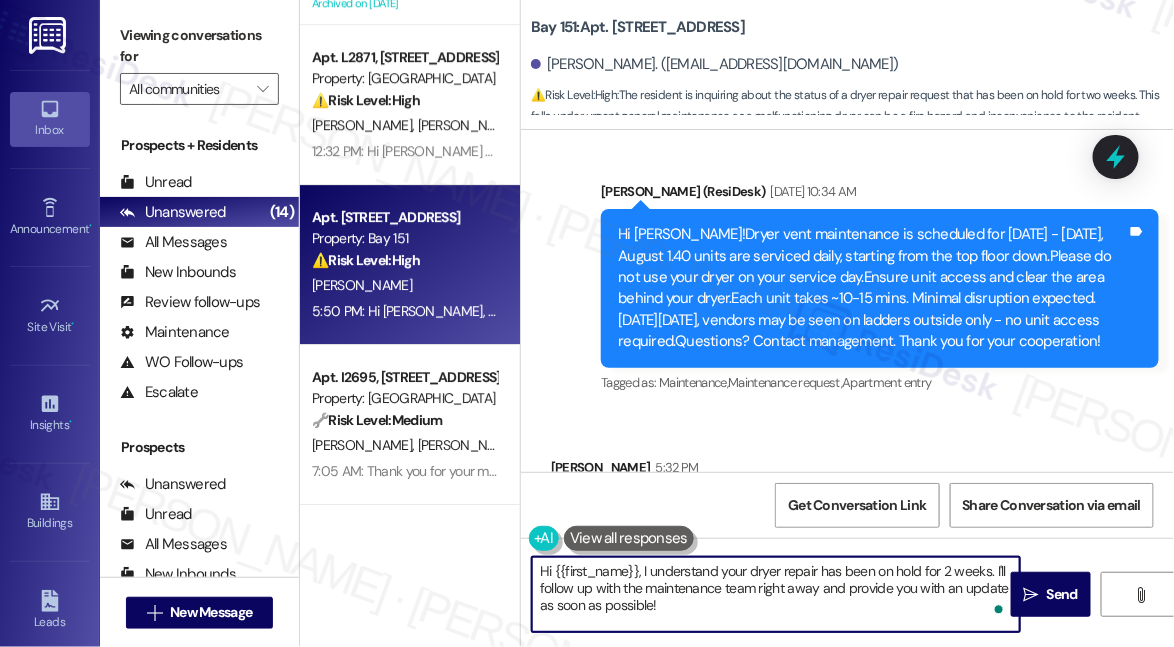 click on "[PERSON_NAME]  (ResiDesk) 5:50 PM" at bounding box center [880, 742] 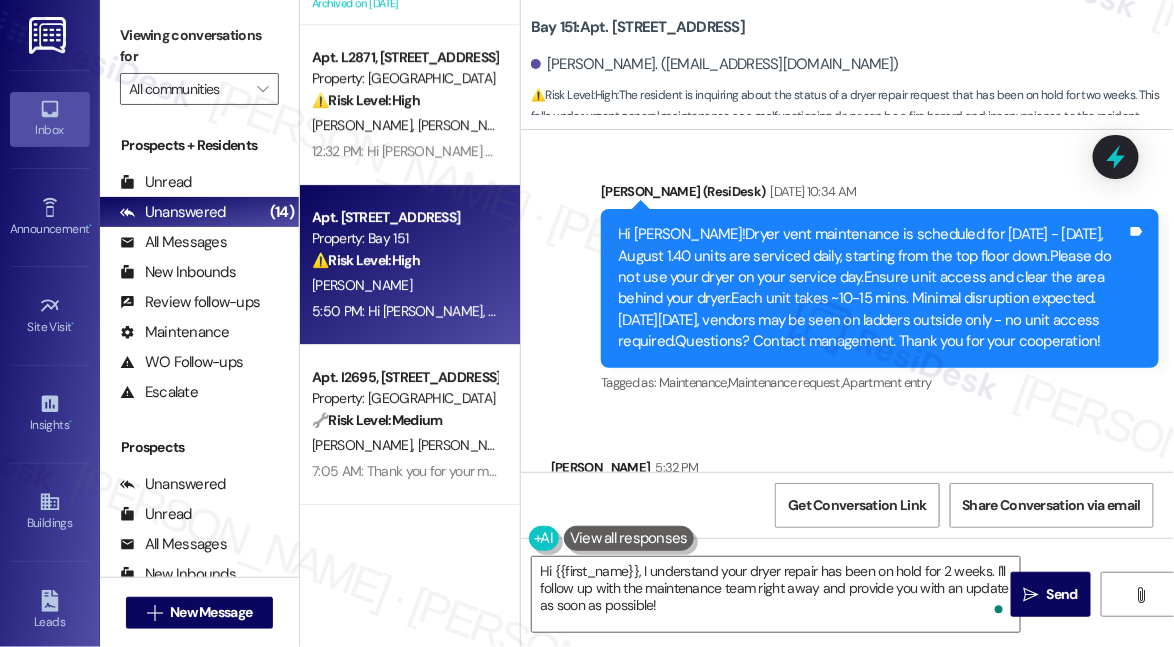 click on "Hi [PERSON_NAME], I understand your dryer repair has been on hold for 2 weeks. Let me check on the status for you with the team. I'll be sure to keep you posted. Thanks for your patience!" at bounding box center (872, 803) 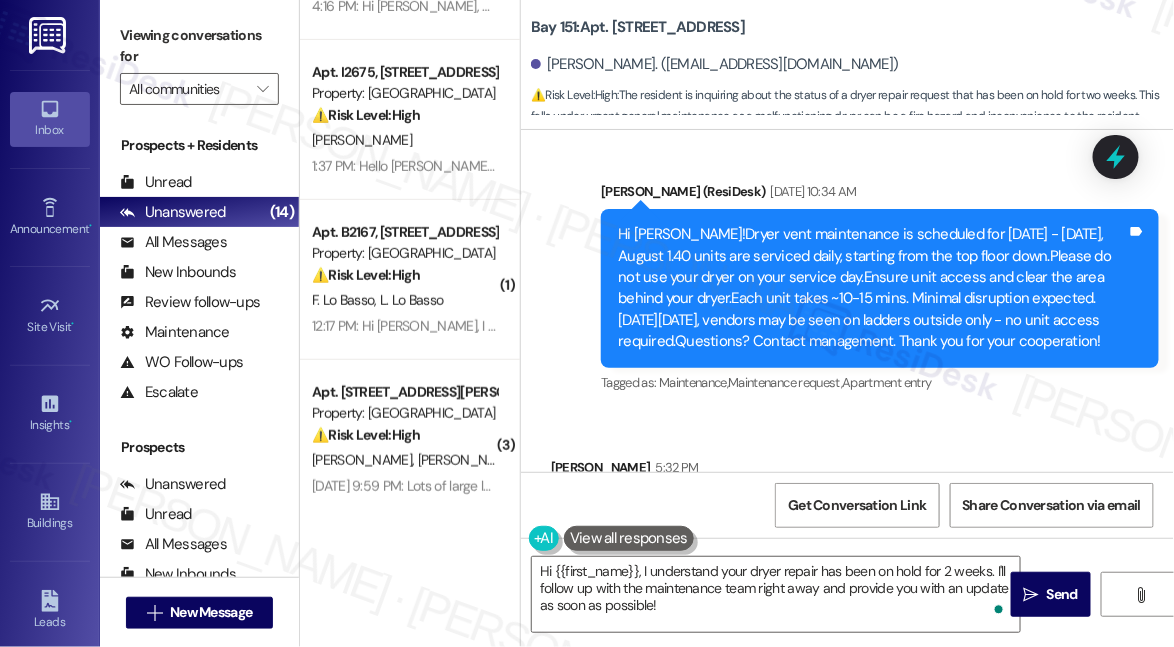 scroll, scrollTop: 0, scrollLeft: 0, axis: both 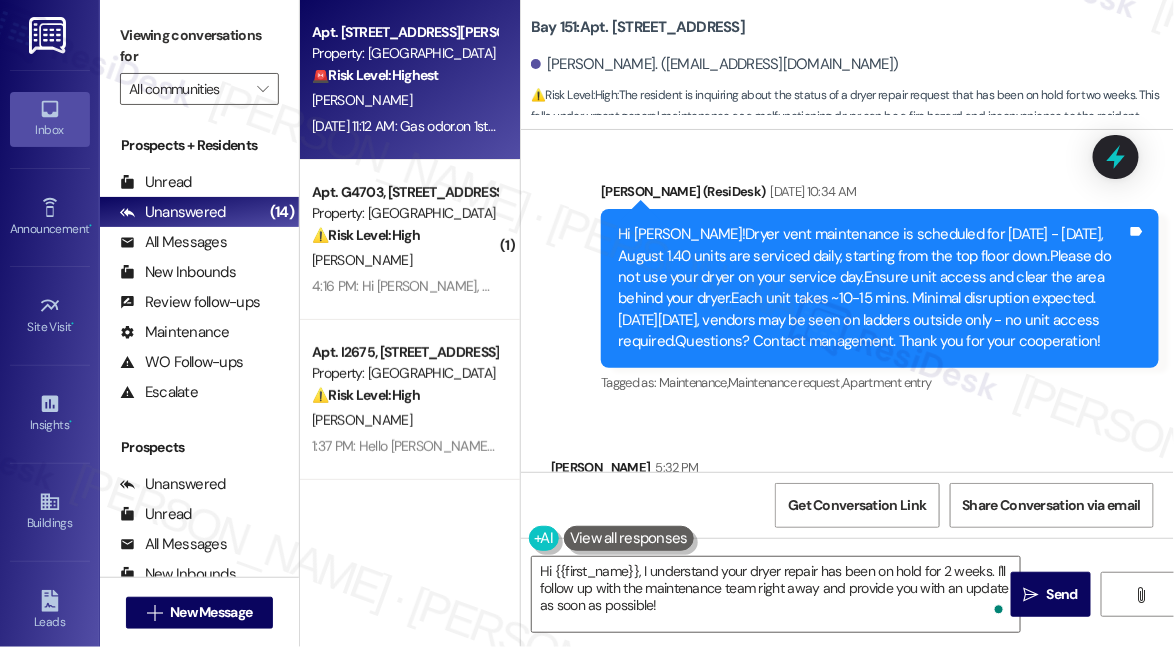 click on "[PERSON_NAME]" at bounding box center [404, 100] 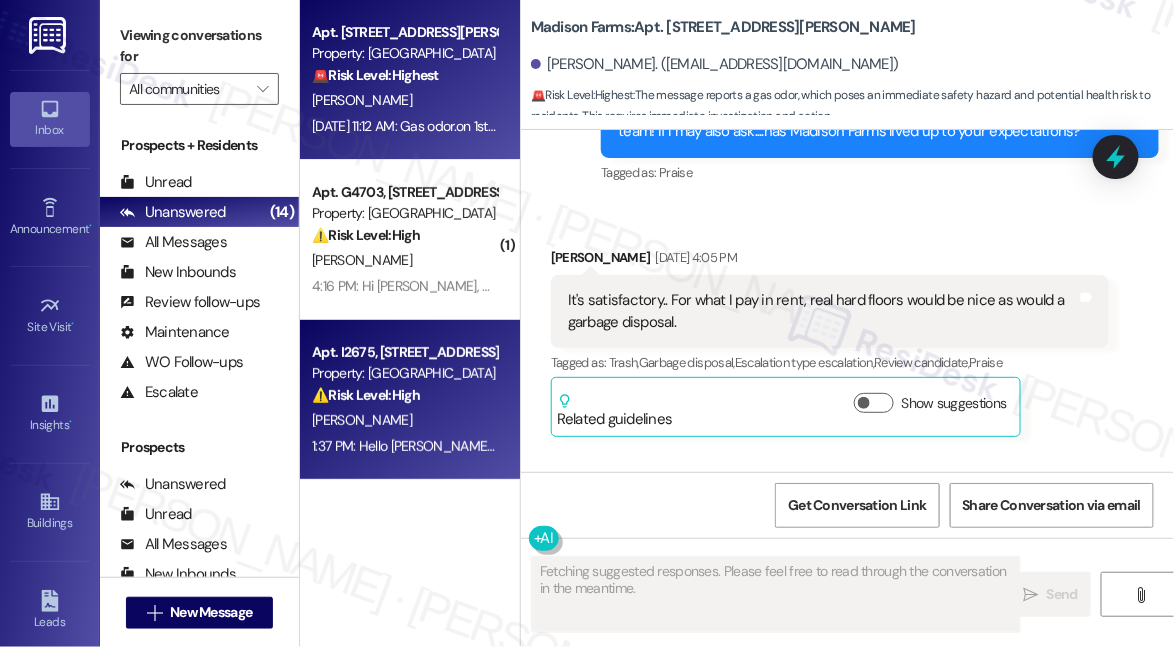 scroll, scrollTop: 4371, scrollLeft: 0, axis: vertical 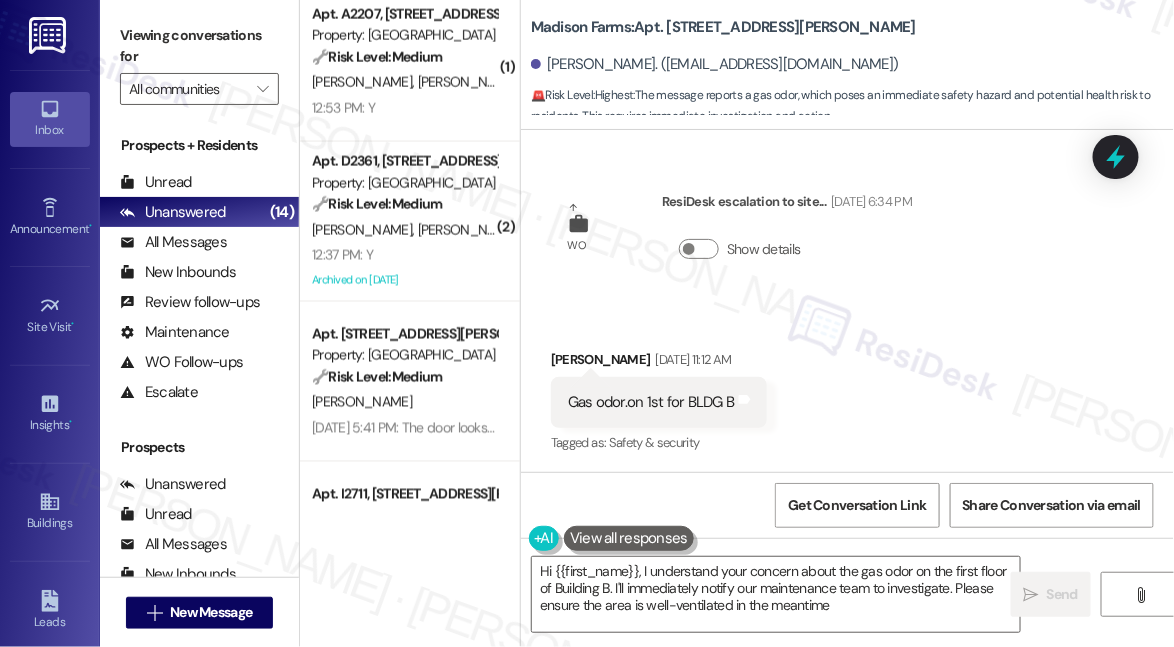 type on "Hi {{first_name}}, I understand your concern about the gas odor on the first floor of Building B. I'll immediately notify our maintenance team to investigate. Please ensure the area is well-ventilated in the meantime." 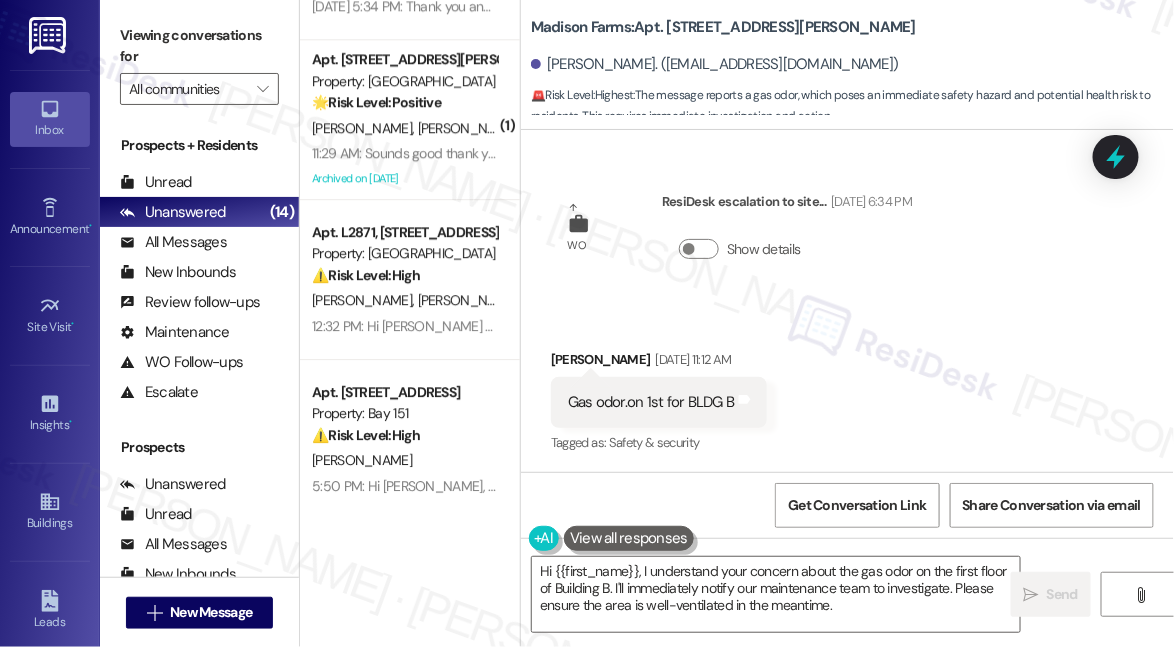 scroll, scrollTop: 1735, scrollLeft: 0, axis: vertical 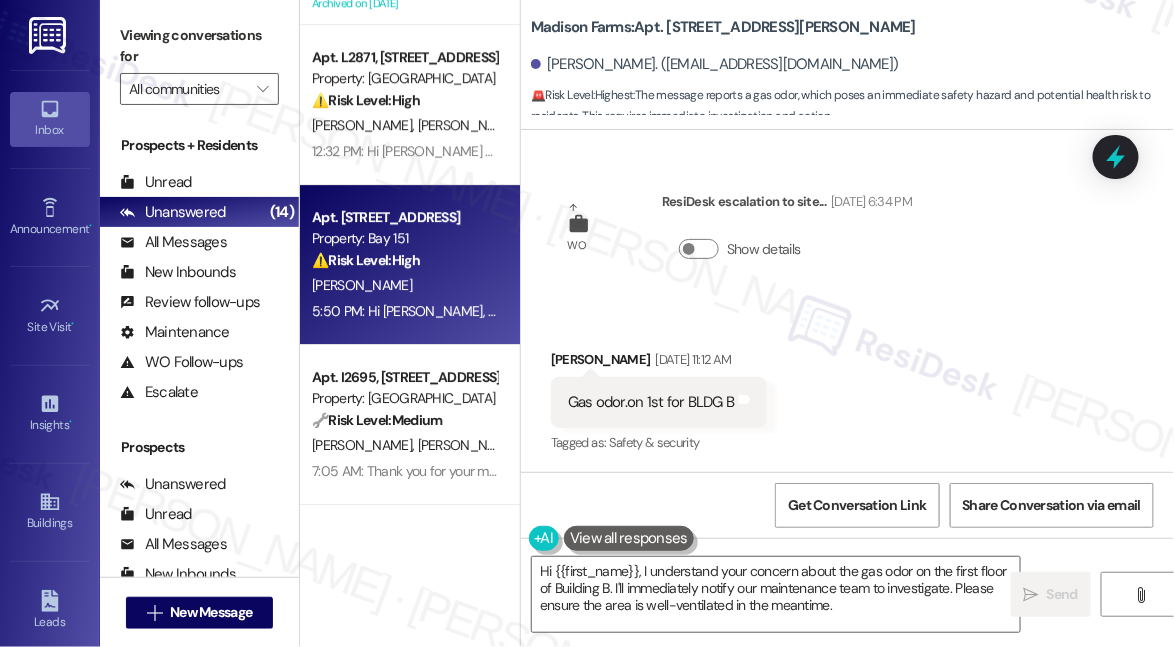 click on "[PERSON_NAME]" at bounding box center (404, 285) 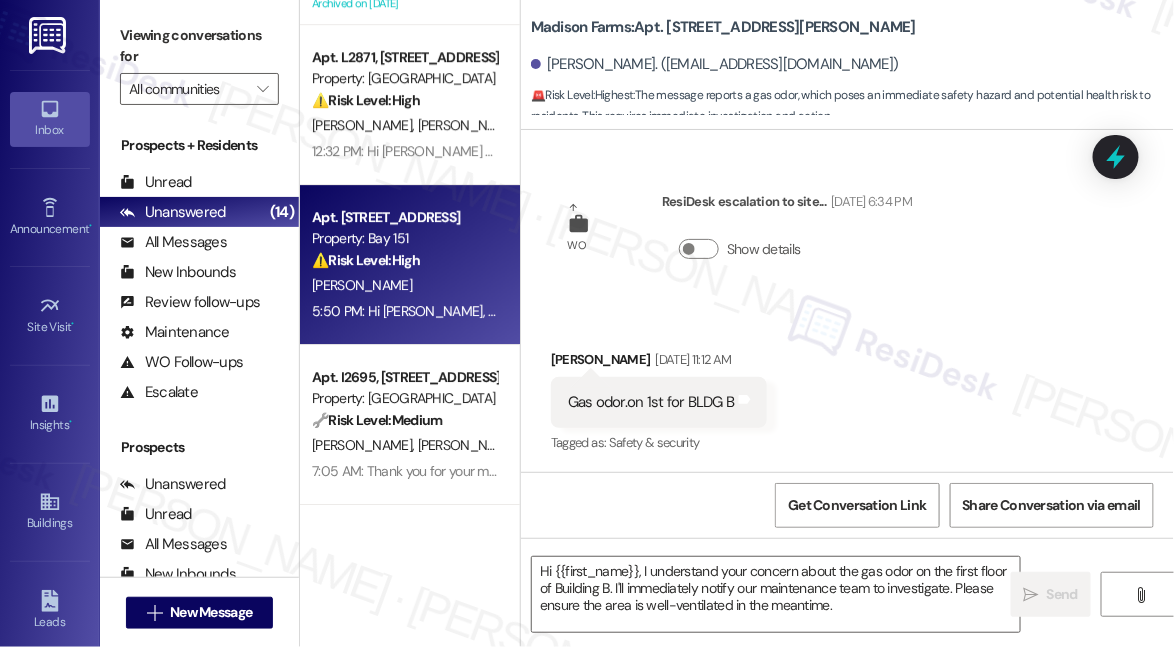 type on "Fetching suggested responses. Please feel free to read through the conversation in the meantime." 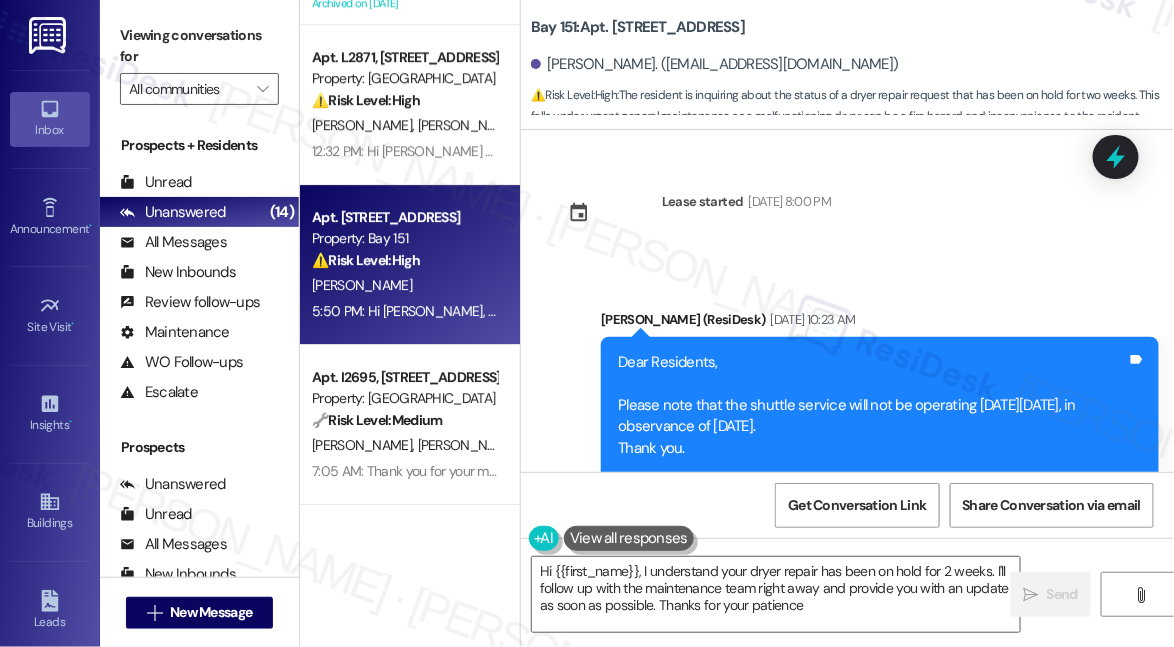 type on "Hi {{first_name}}, I understand your dryer repair has been on hold for 2 weeks. I'll follow up with the maintenance team right away and provide you with an update as soon as possible. Thanks for your patience!" 